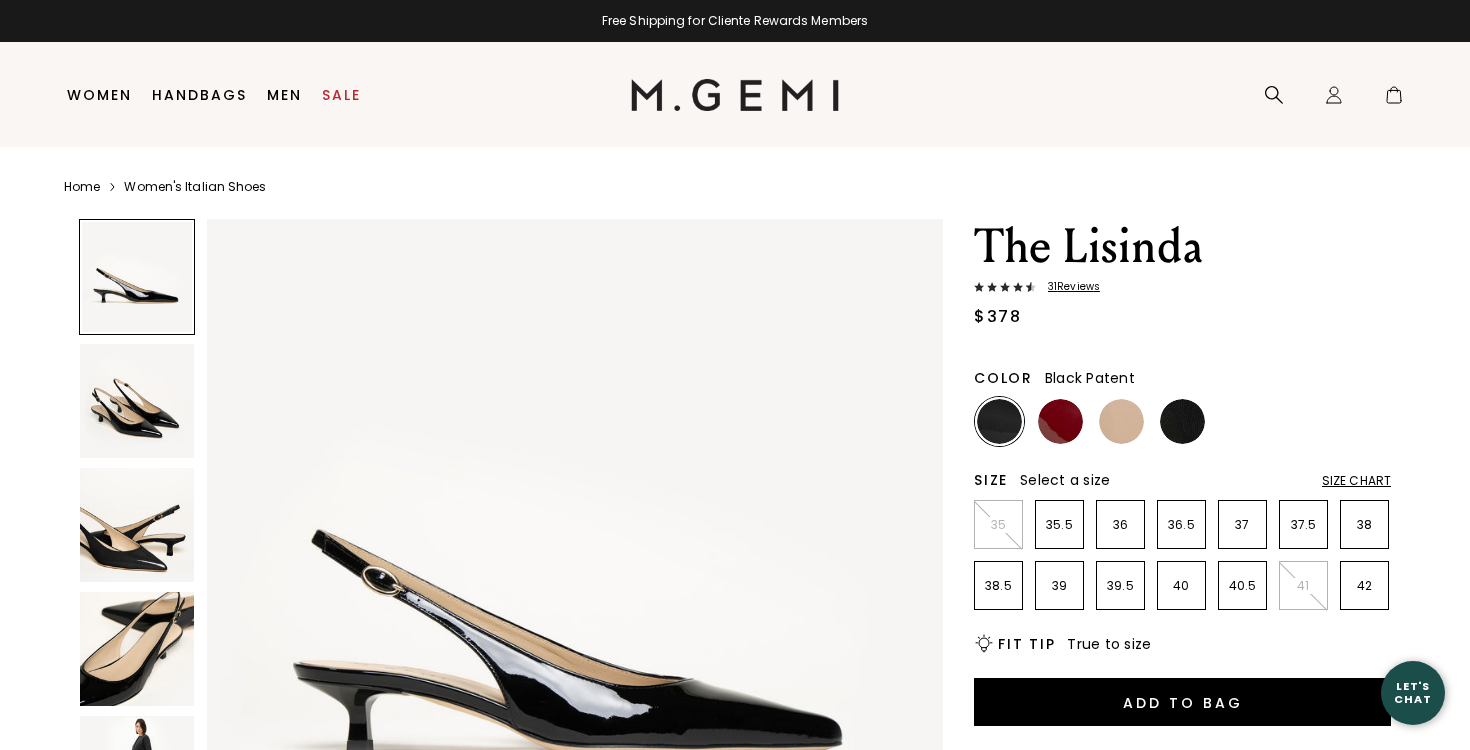 scroll, scrollTop: 0, scrollLeft: 0, axis: both 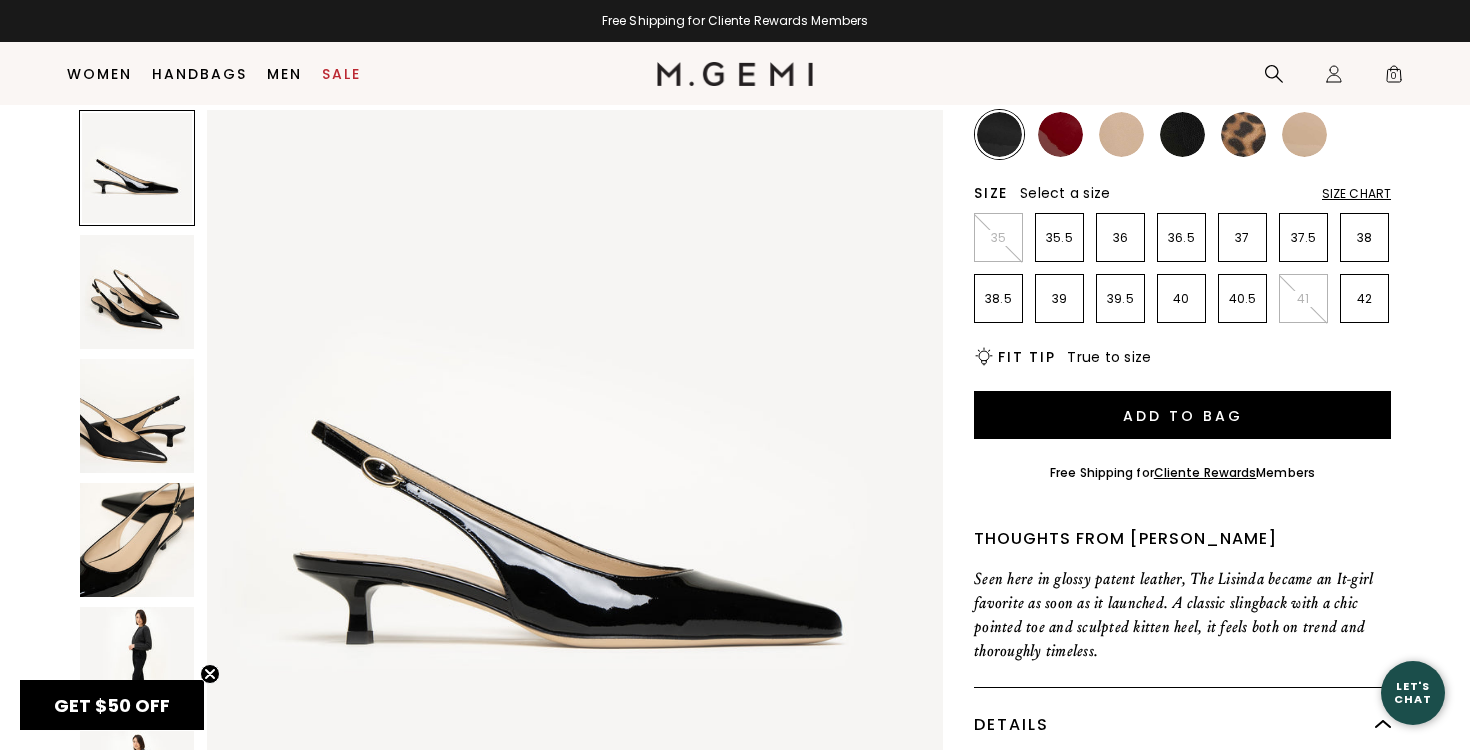 click at bounding box center (137, 664) 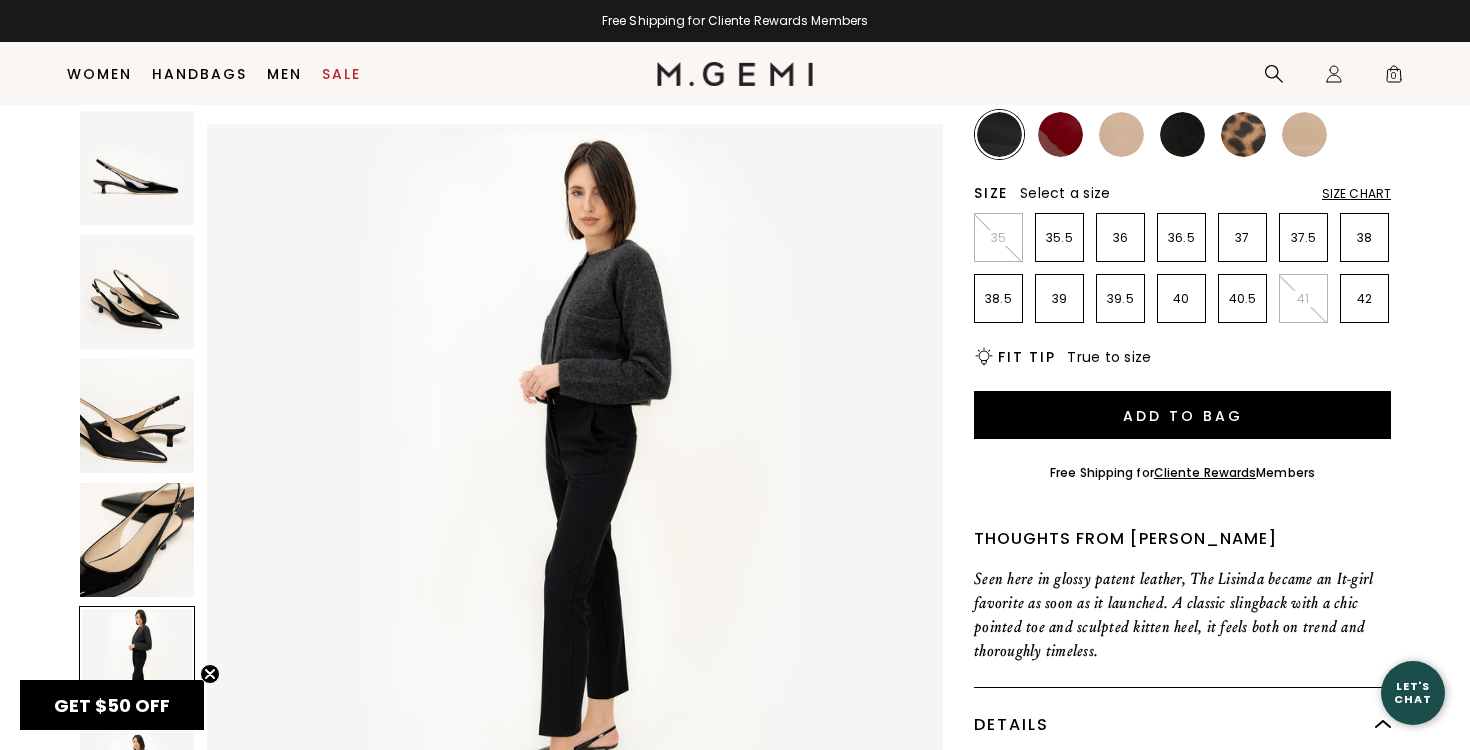 scroll, scrollTop: 3024, scrollLeft: 0, axis: vertical 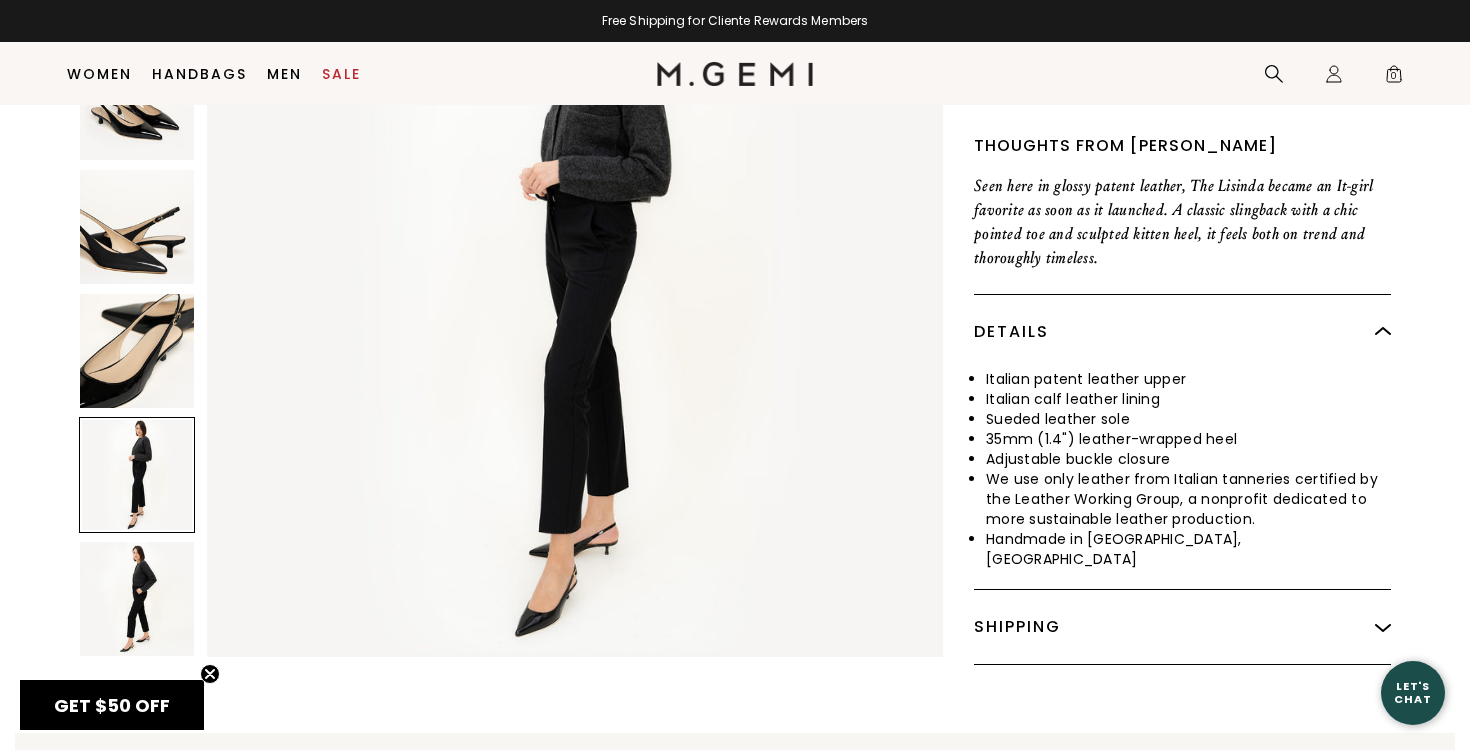 click at bounding box center [137, 351] 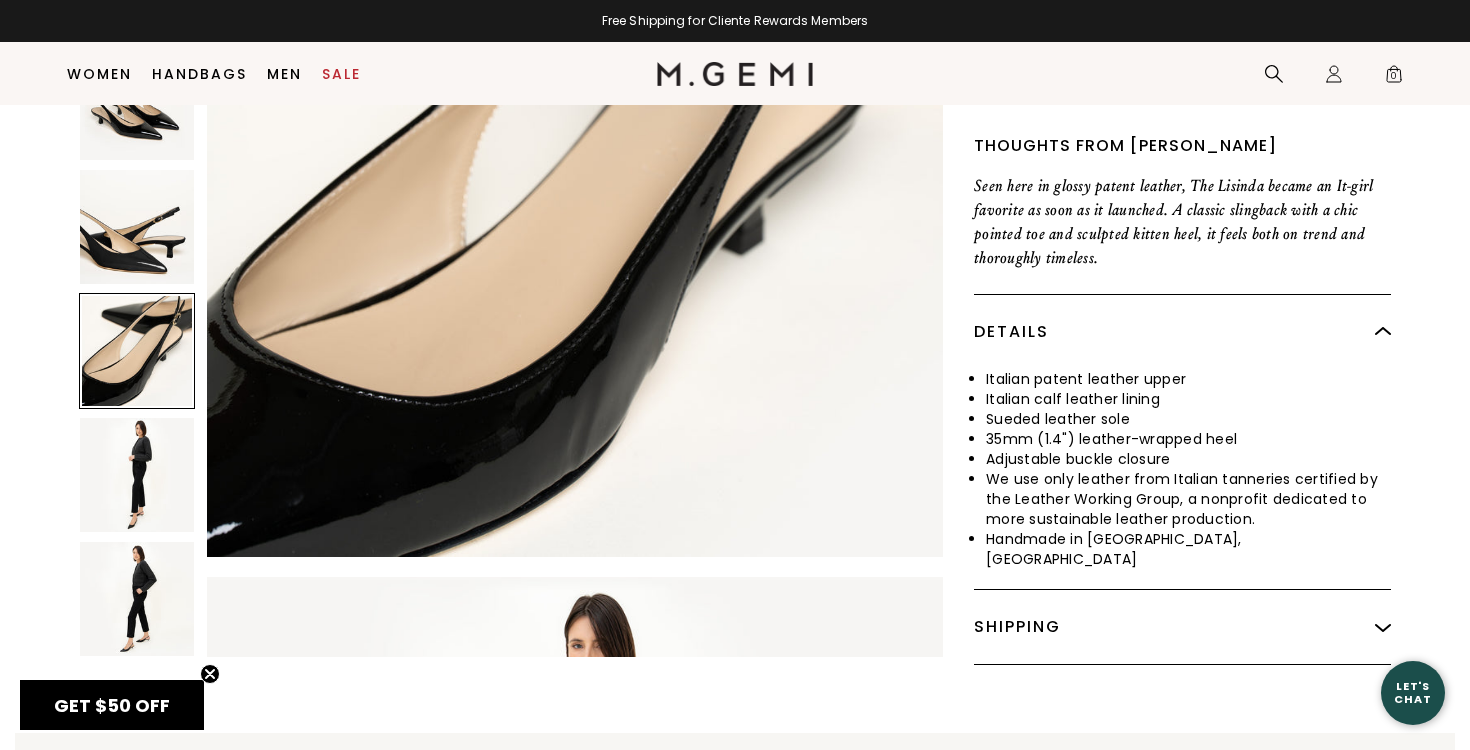 scroll, scrollTop: 2268, scrollLeft: 0, axis: vertical 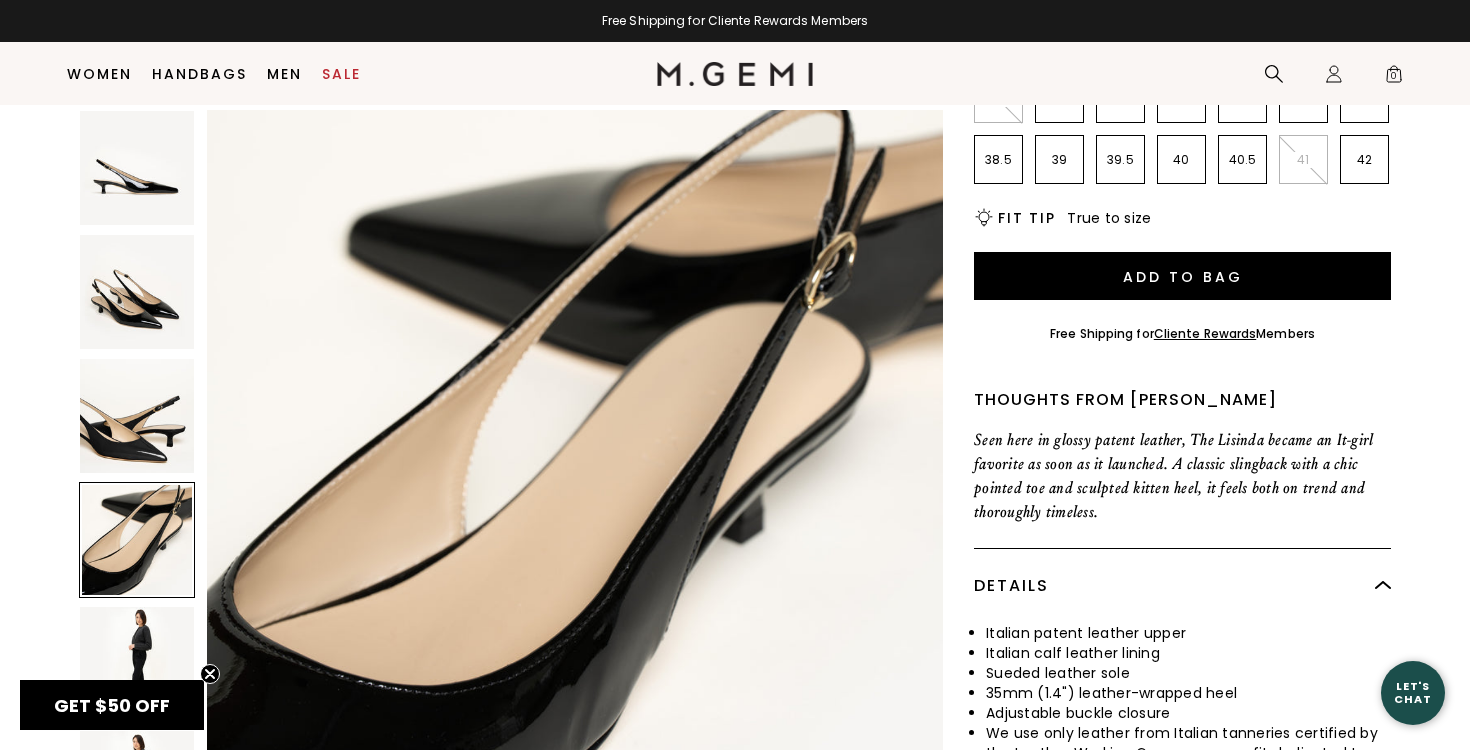 click at bounding box center (137, 292) 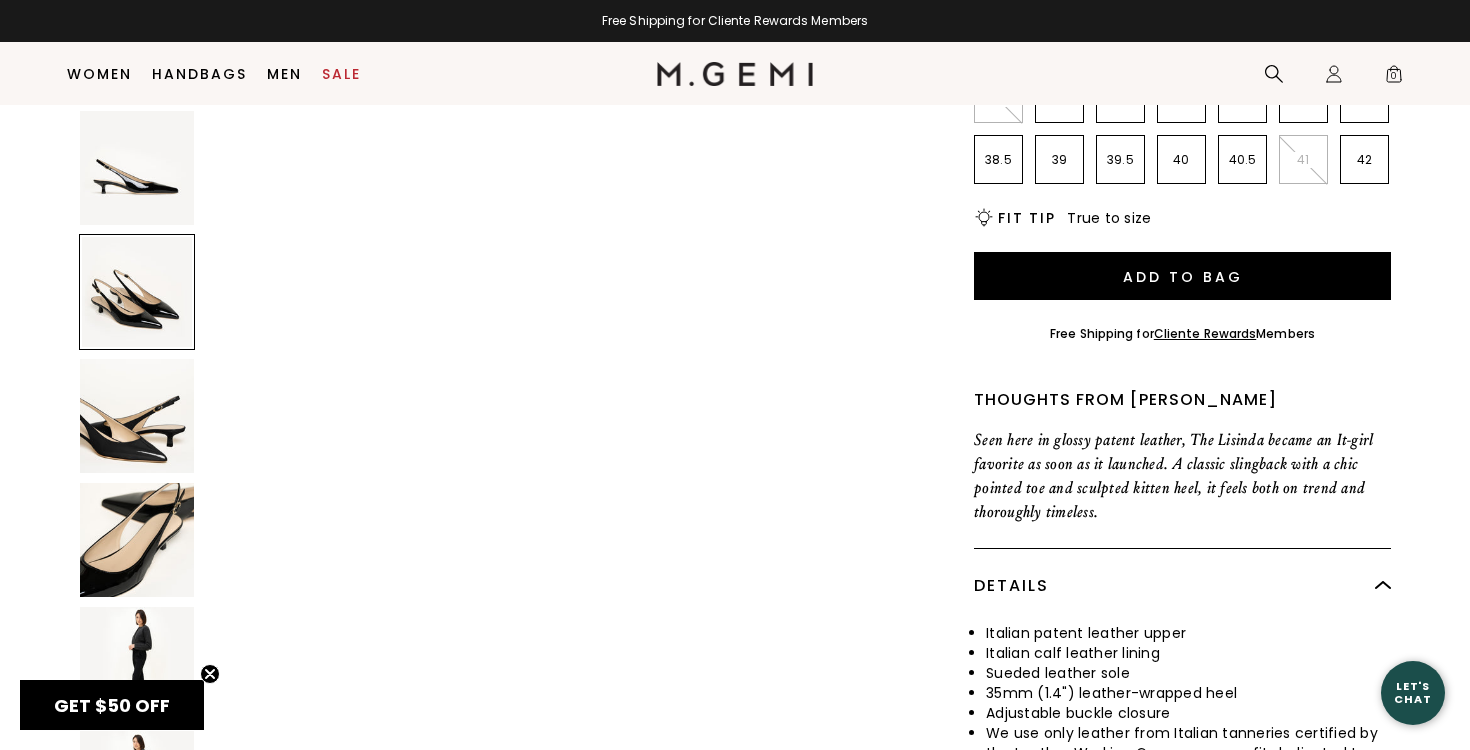 scroll, scrollTop: 756, scrollLeft: 0, axis: vertical 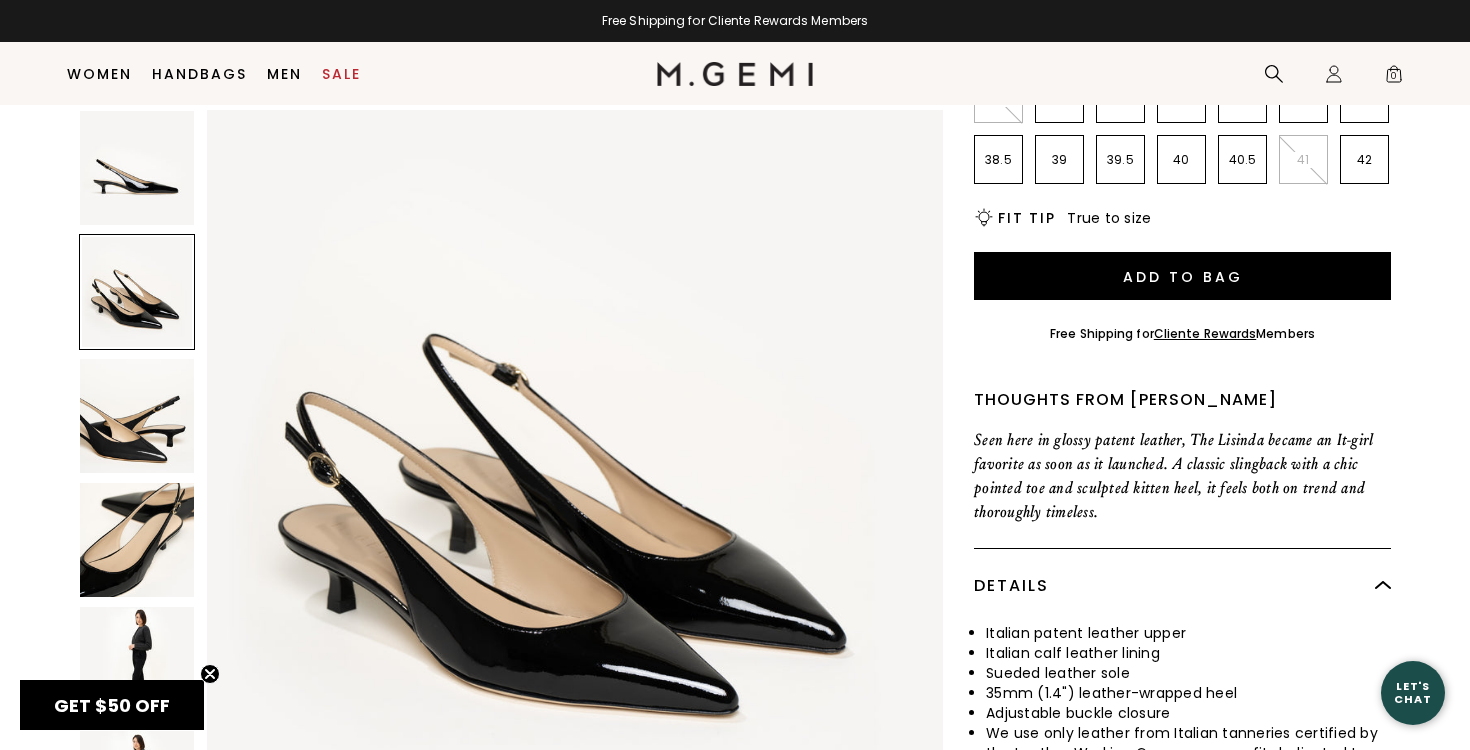click at bounding box center (137, 168) 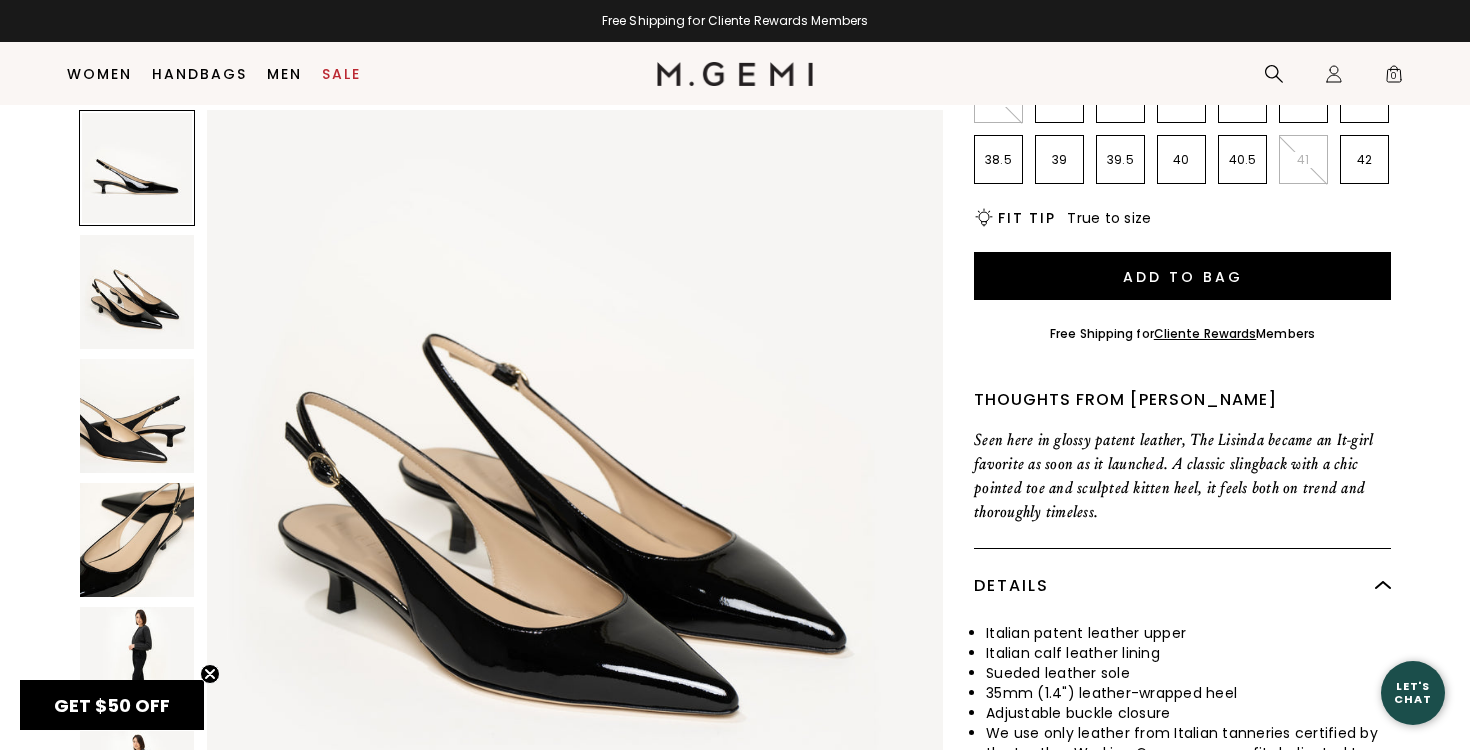 scroll, scrollTop: 0, scrollLeft: 0, axis: both 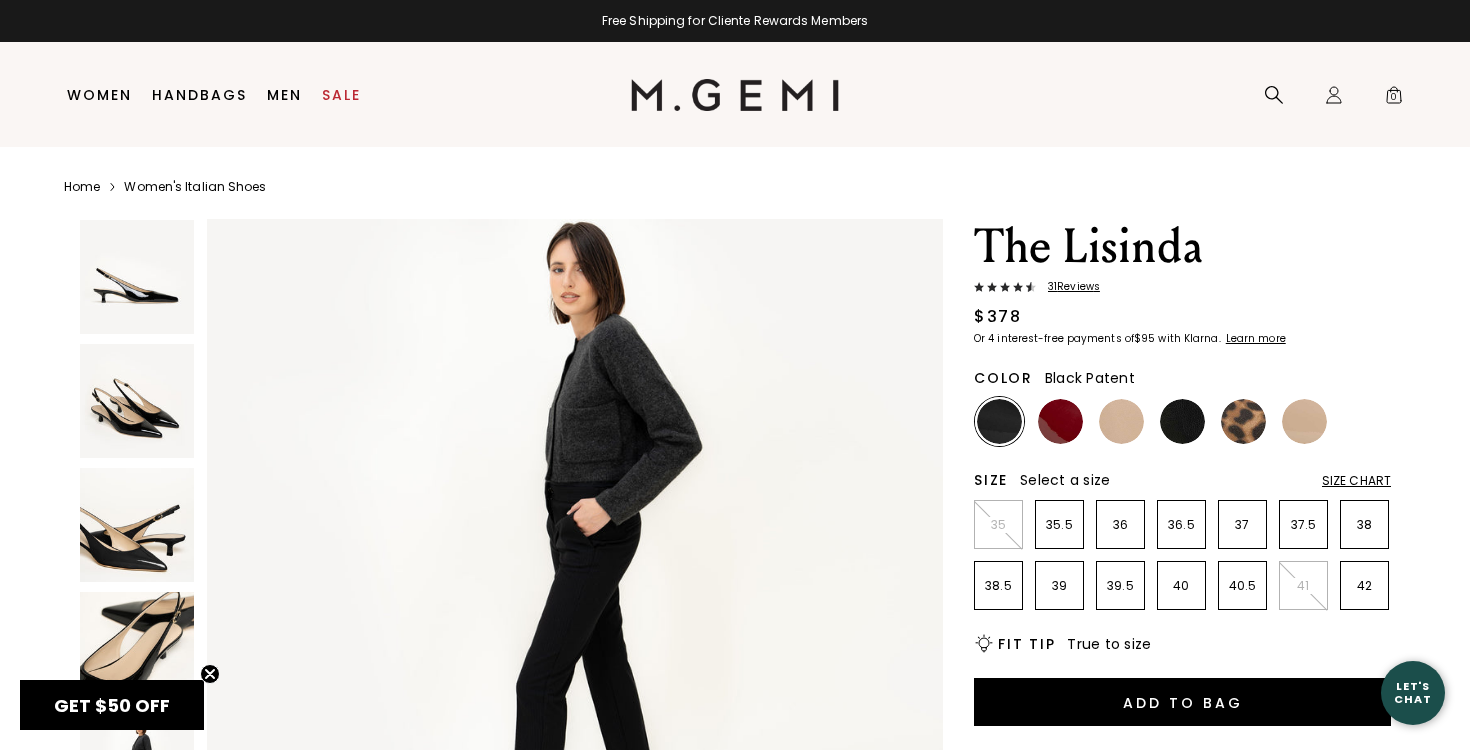 click on "31  Review s" at bounding box center [1068, 287] 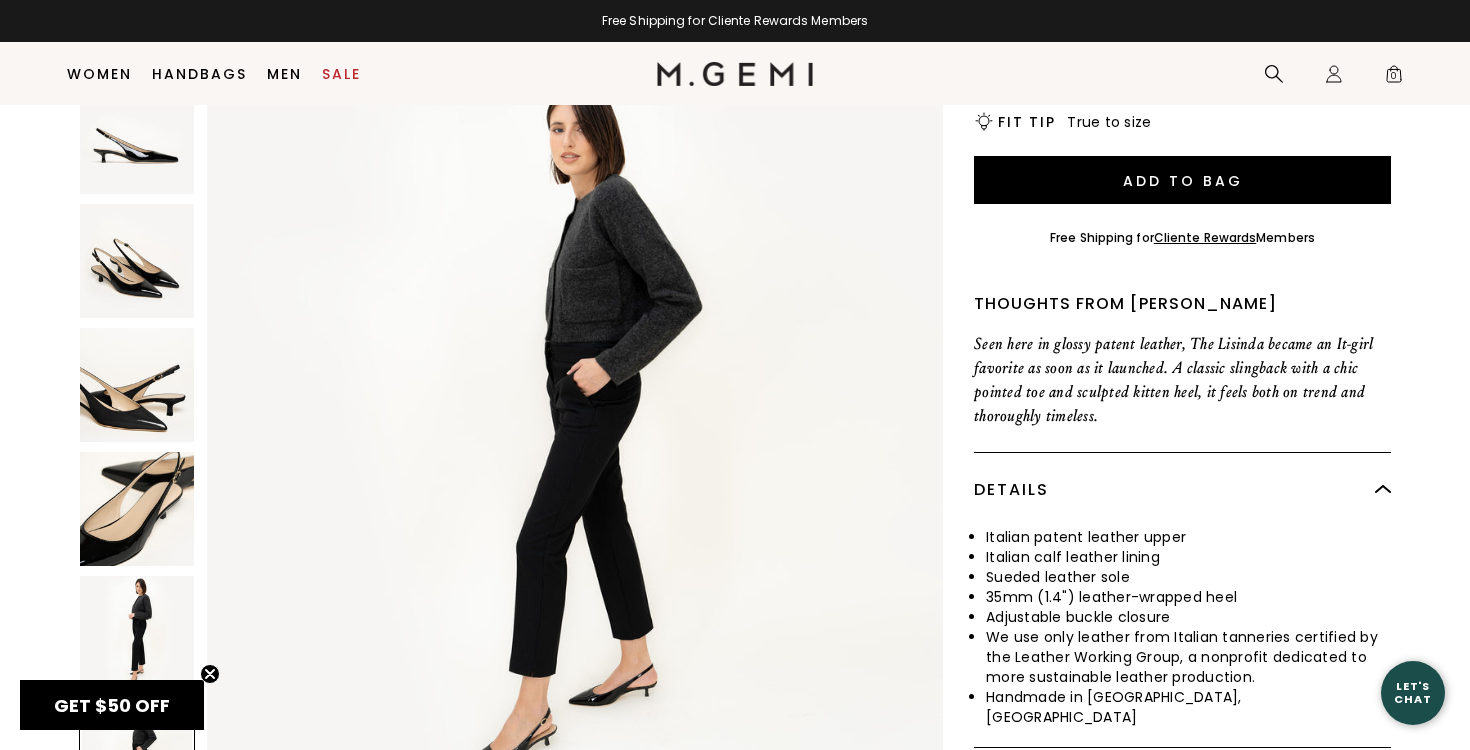 scroll, scrollTop: 506, scrollLeft: 0, axis: vertical 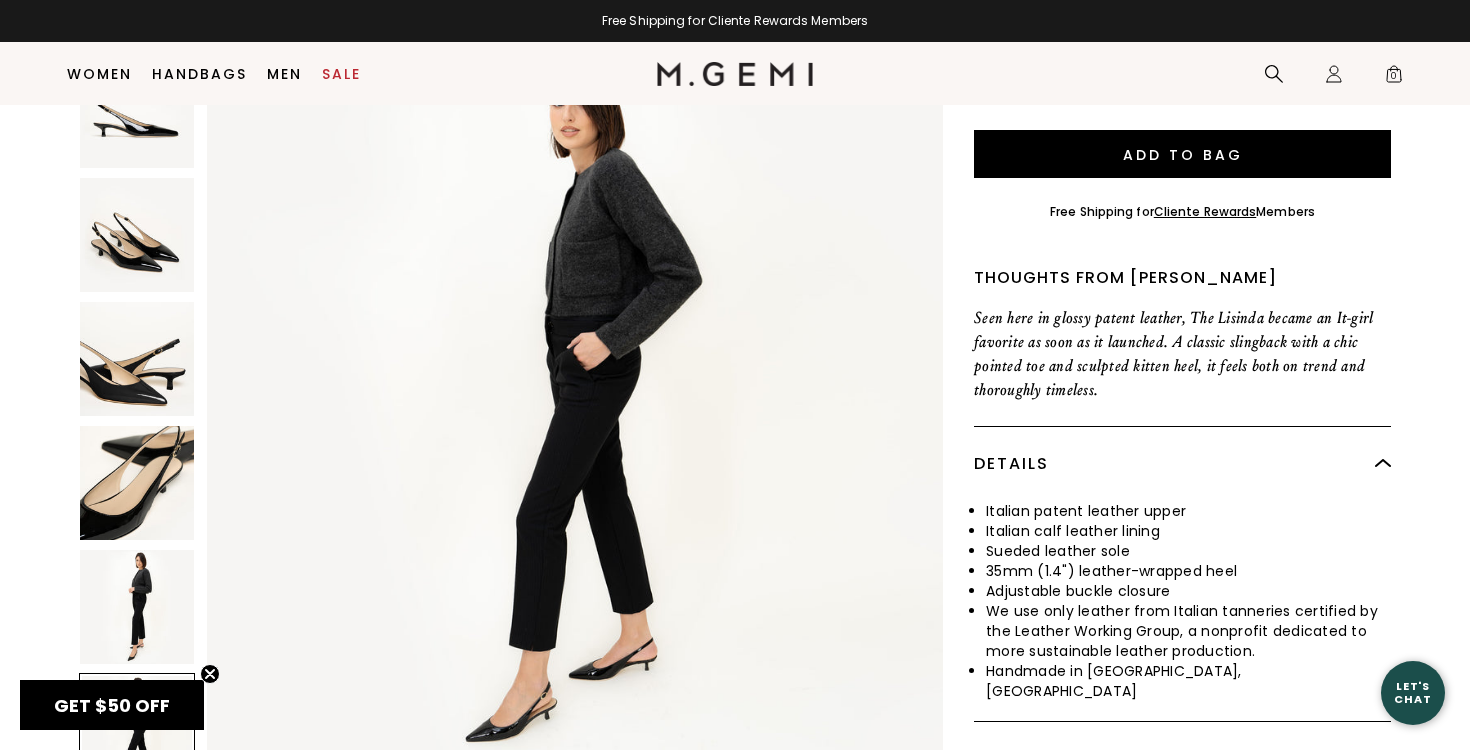 click at bounding box center (137, 359) 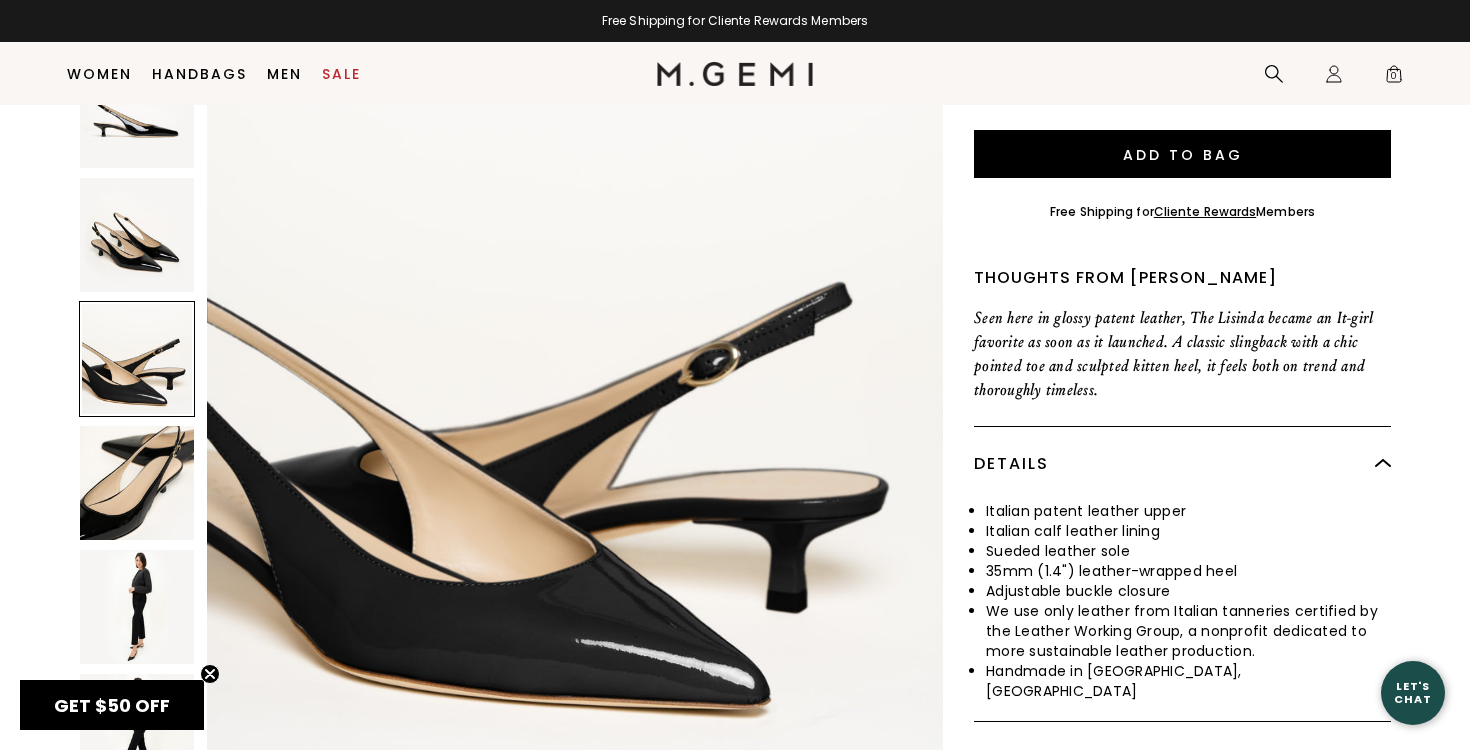 scroll, scrollTop: 1512, scrollLeft: 0, axis: vertical 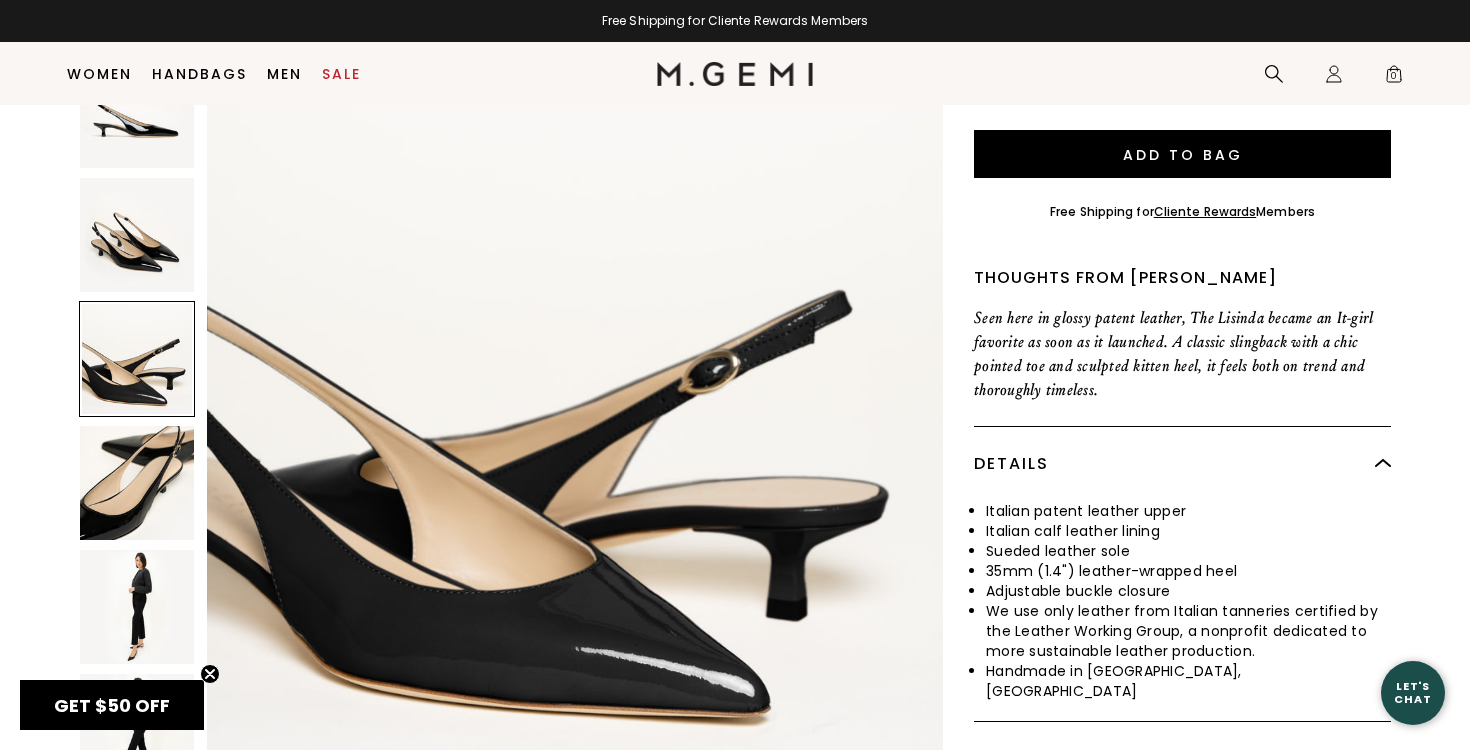 click at bounding box center [137, 235] 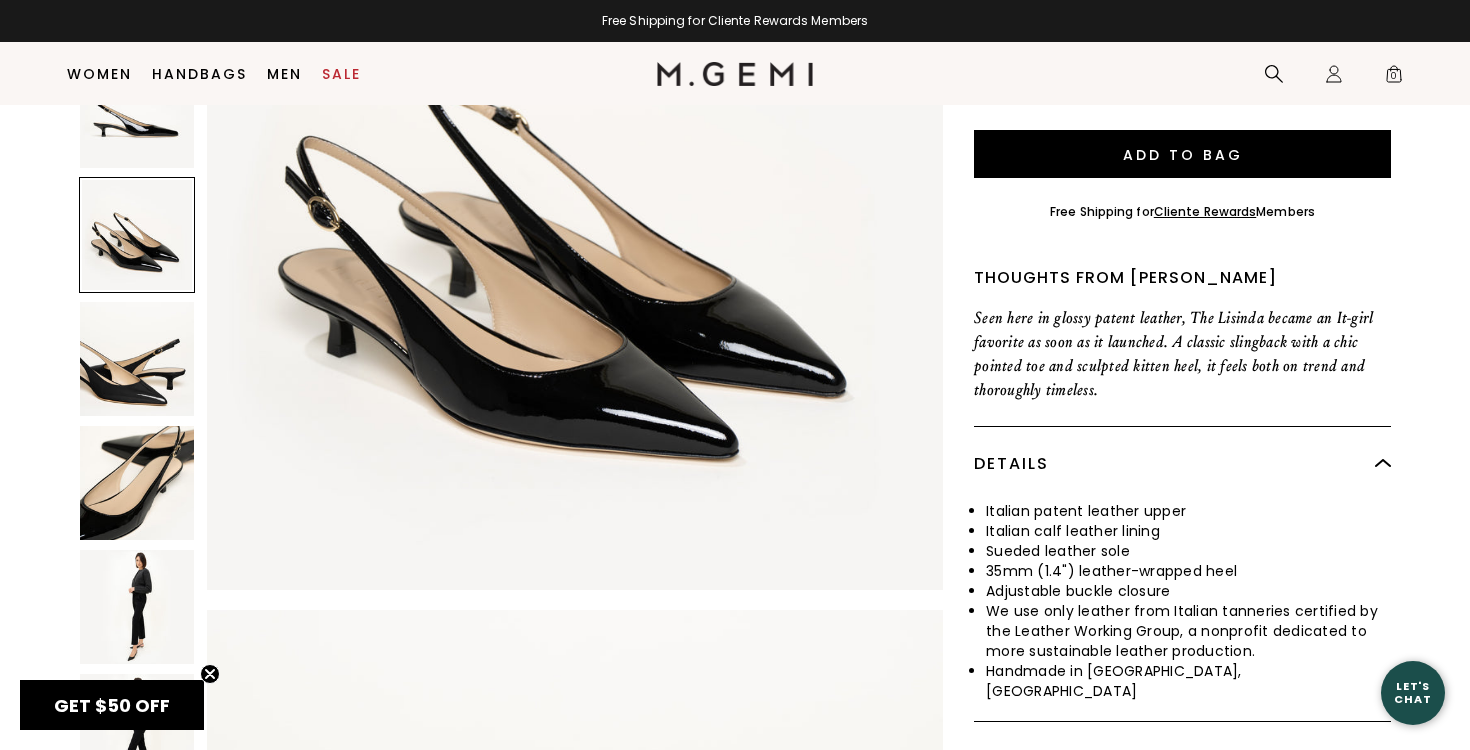 scroll, scrollTop: 958, scrollLeft: 0, axis: vertical 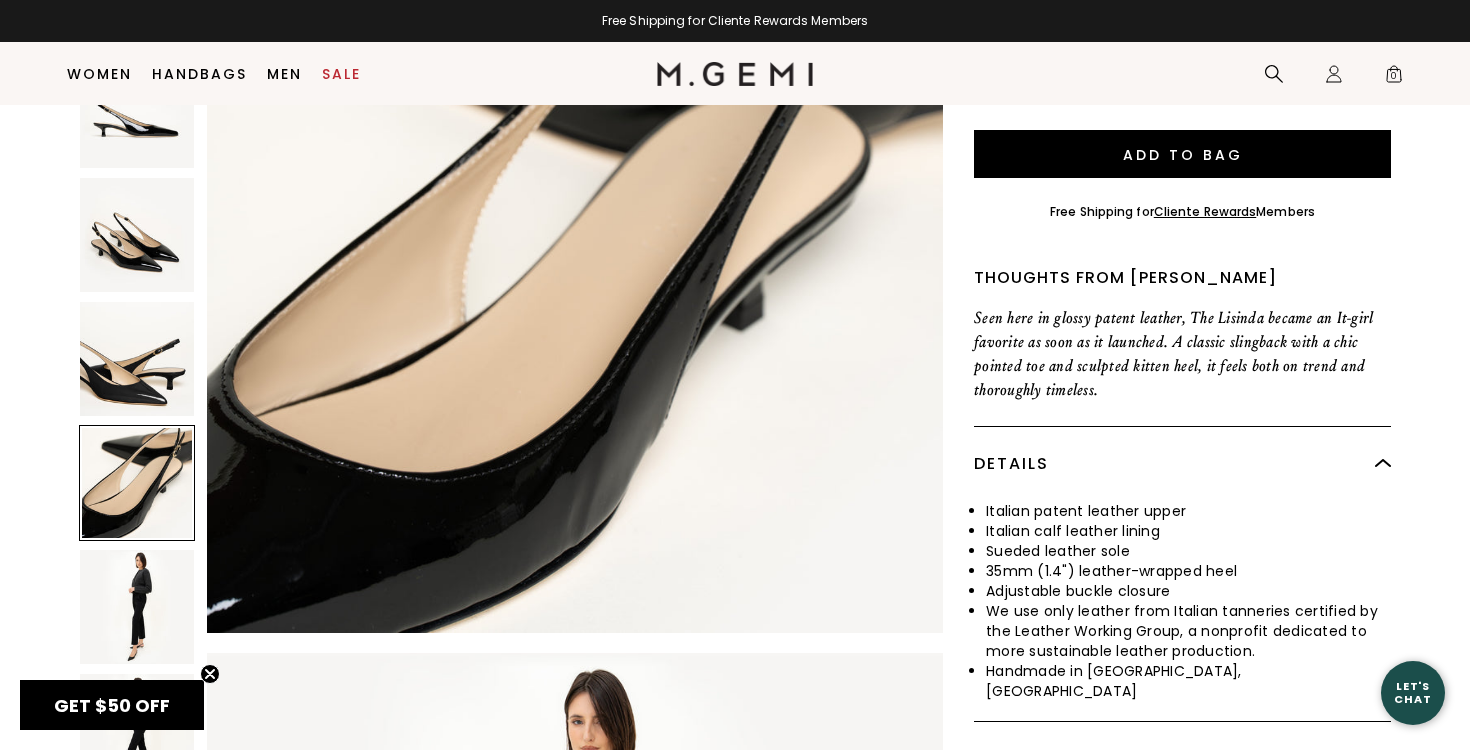 click at bounding box center (137, 359) 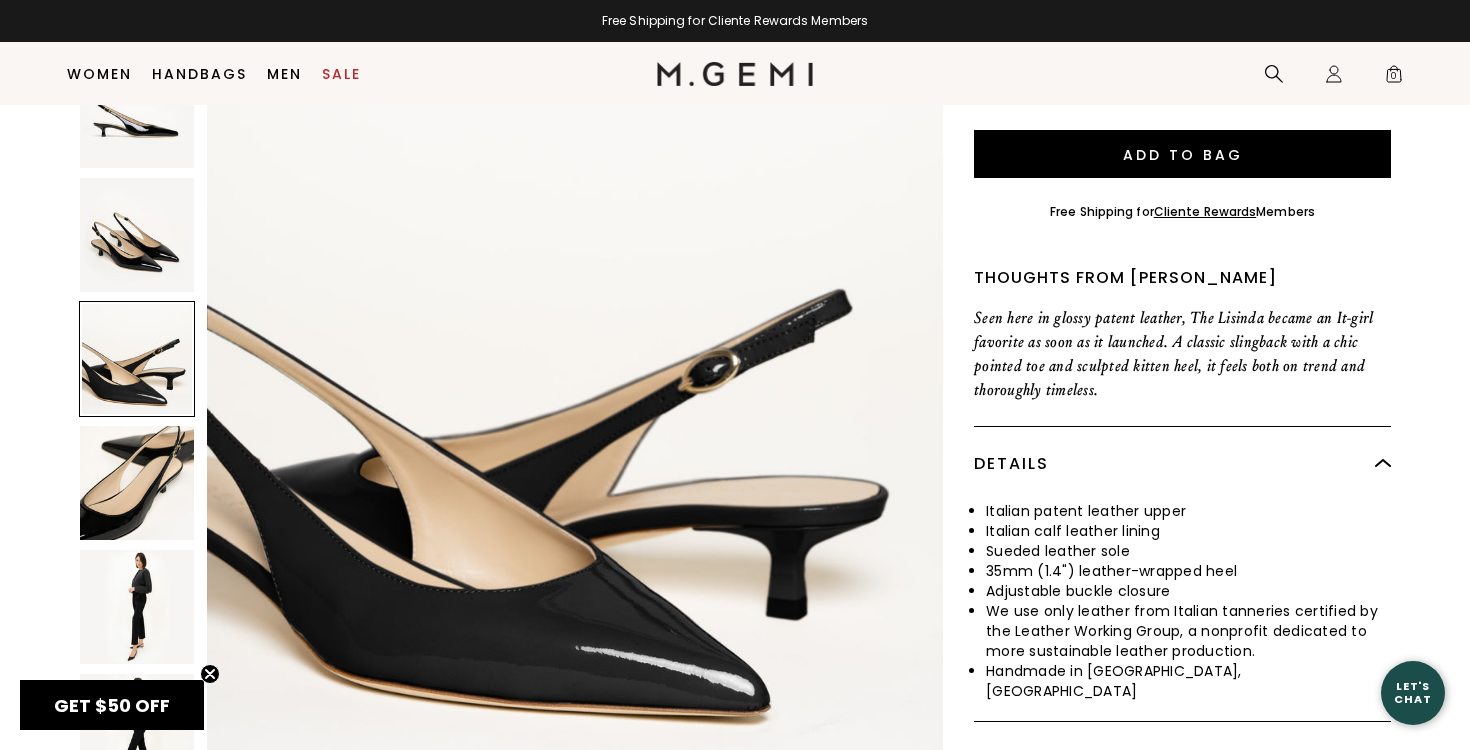 scroll, scrollTop: 1512, scrollLeft: 0, axis: vertical 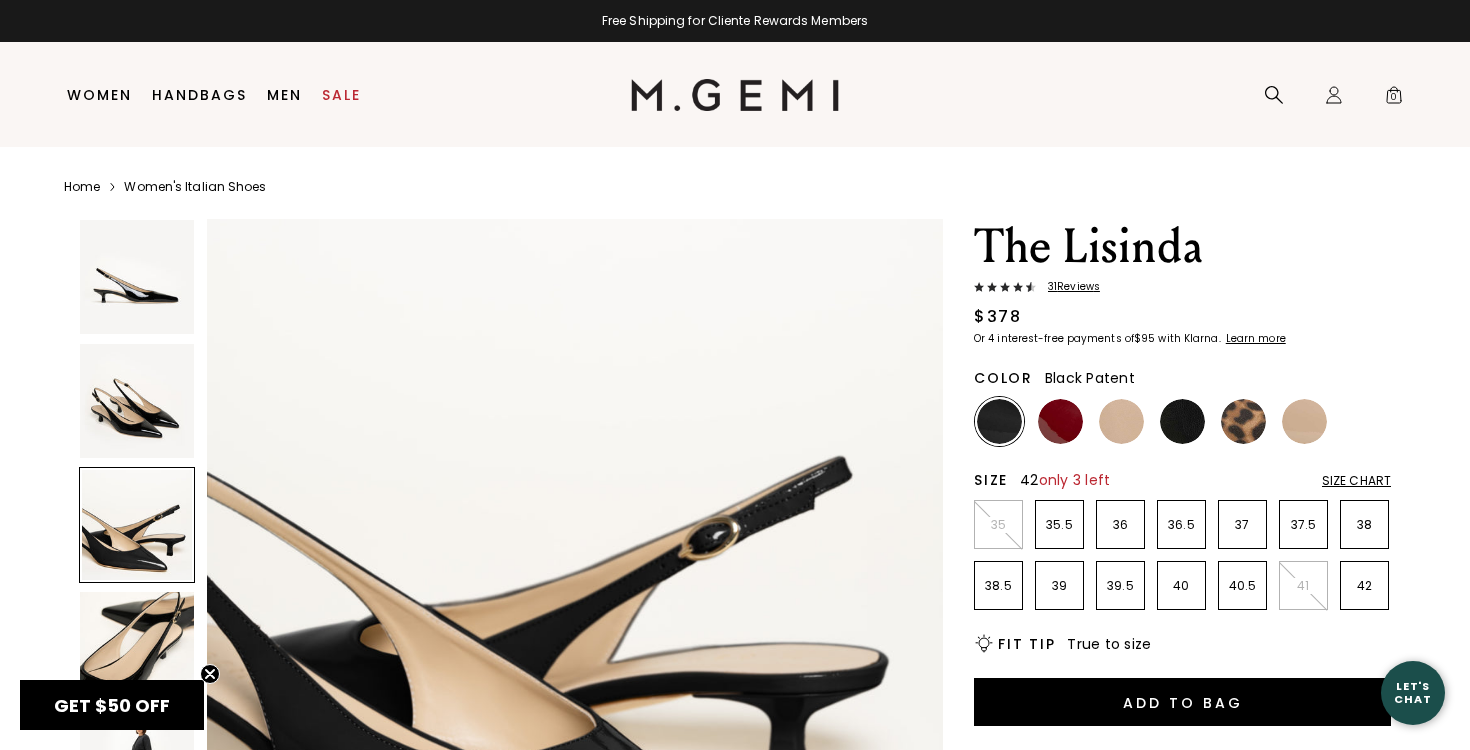 click on "42" at bounding box center [1364, 585] 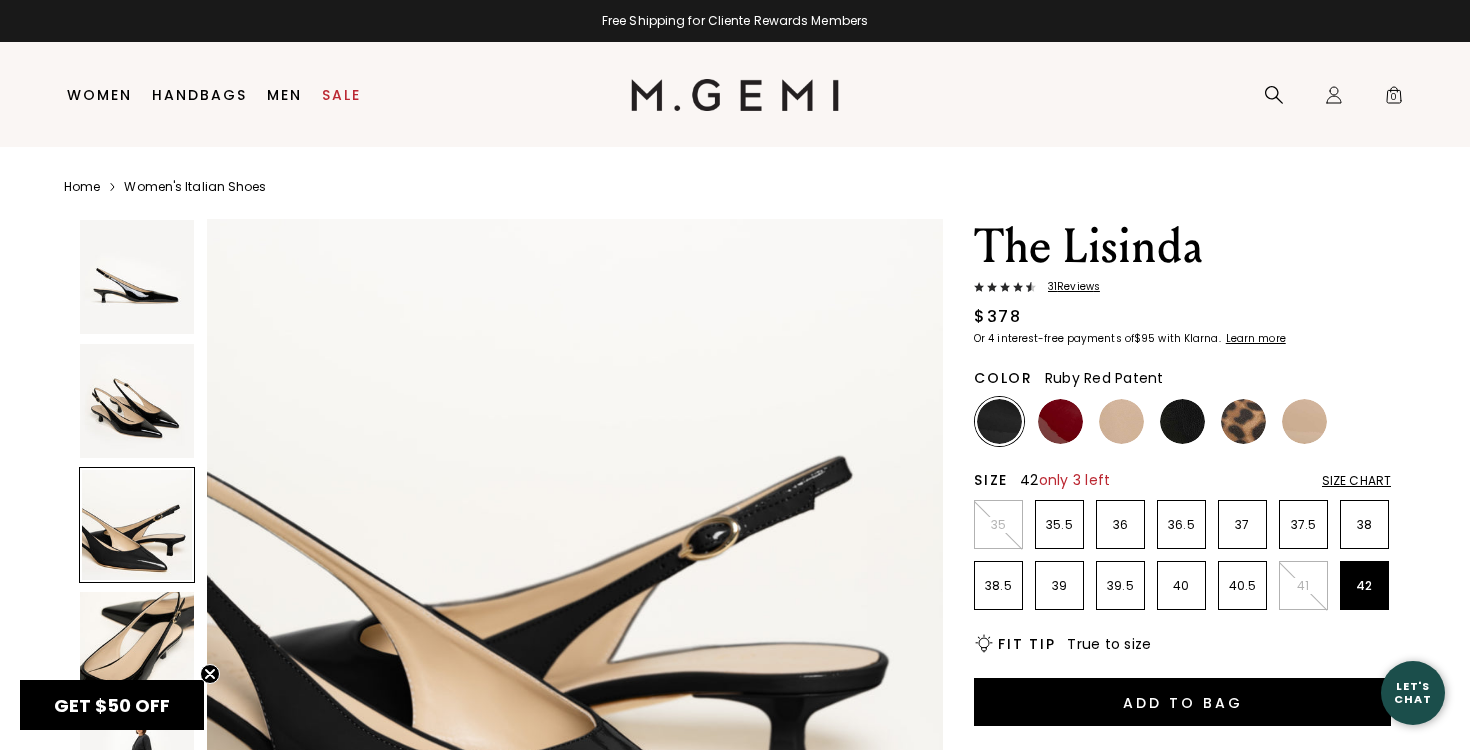 click at bounding box center (1060, 421) 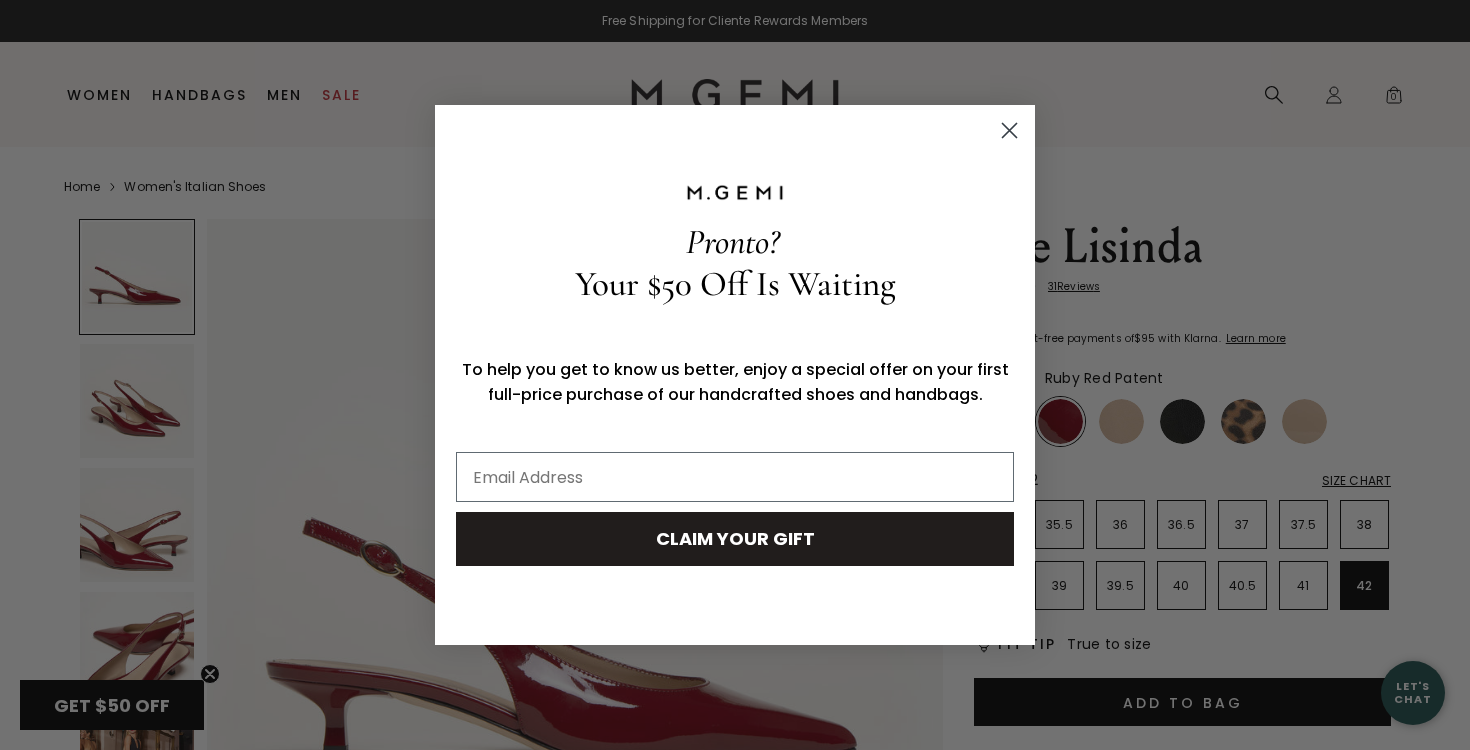 click 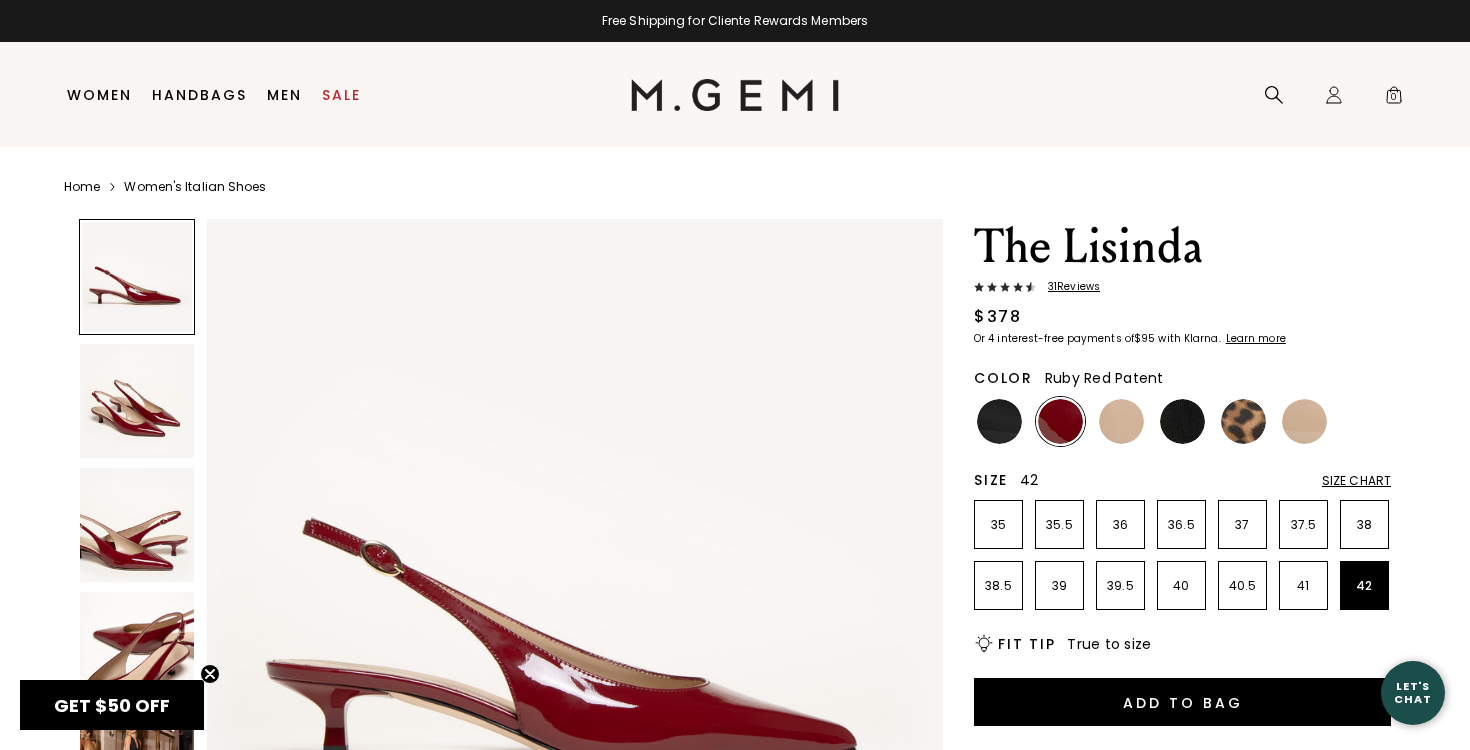 click at bounding box center (137, 401) 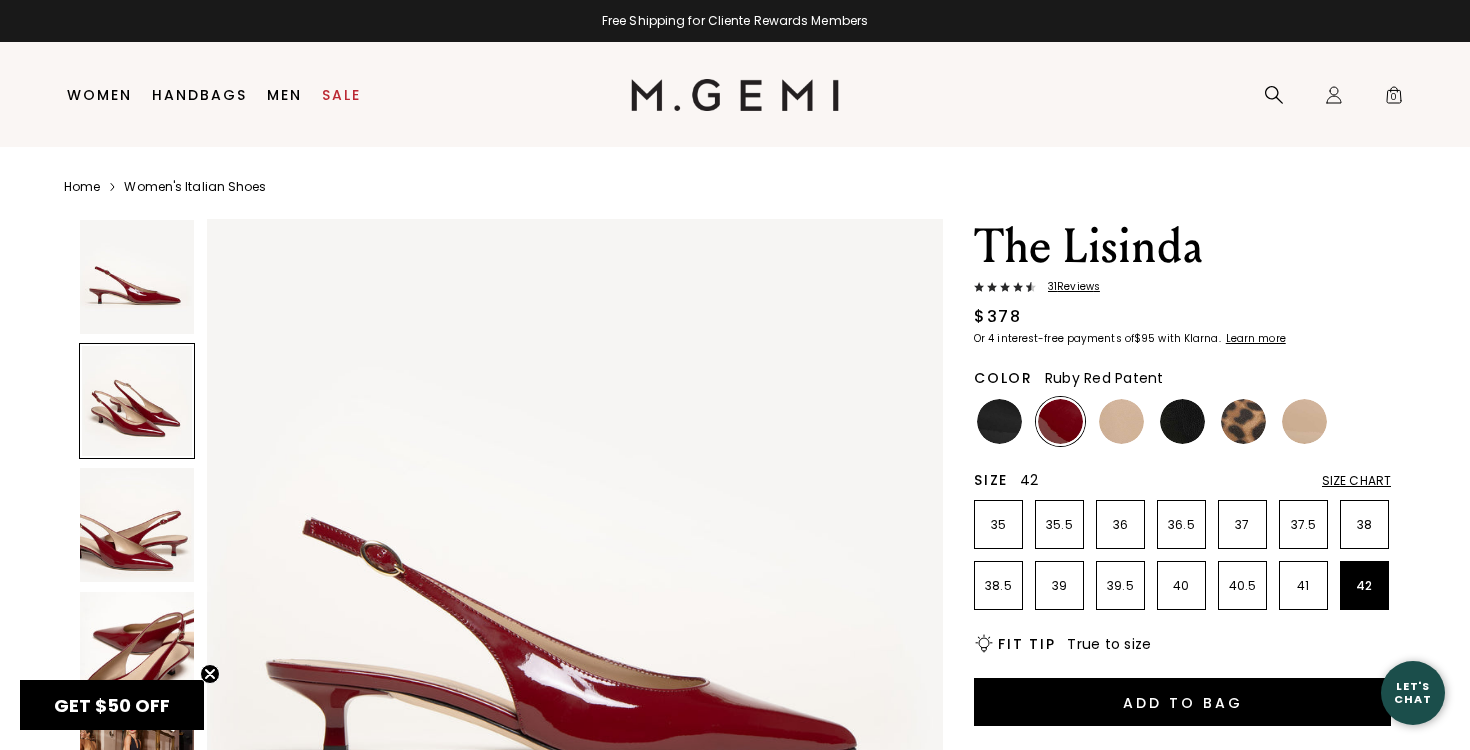 scroll, scrollTop: 756, scrollLeft: 0, axis: vertical 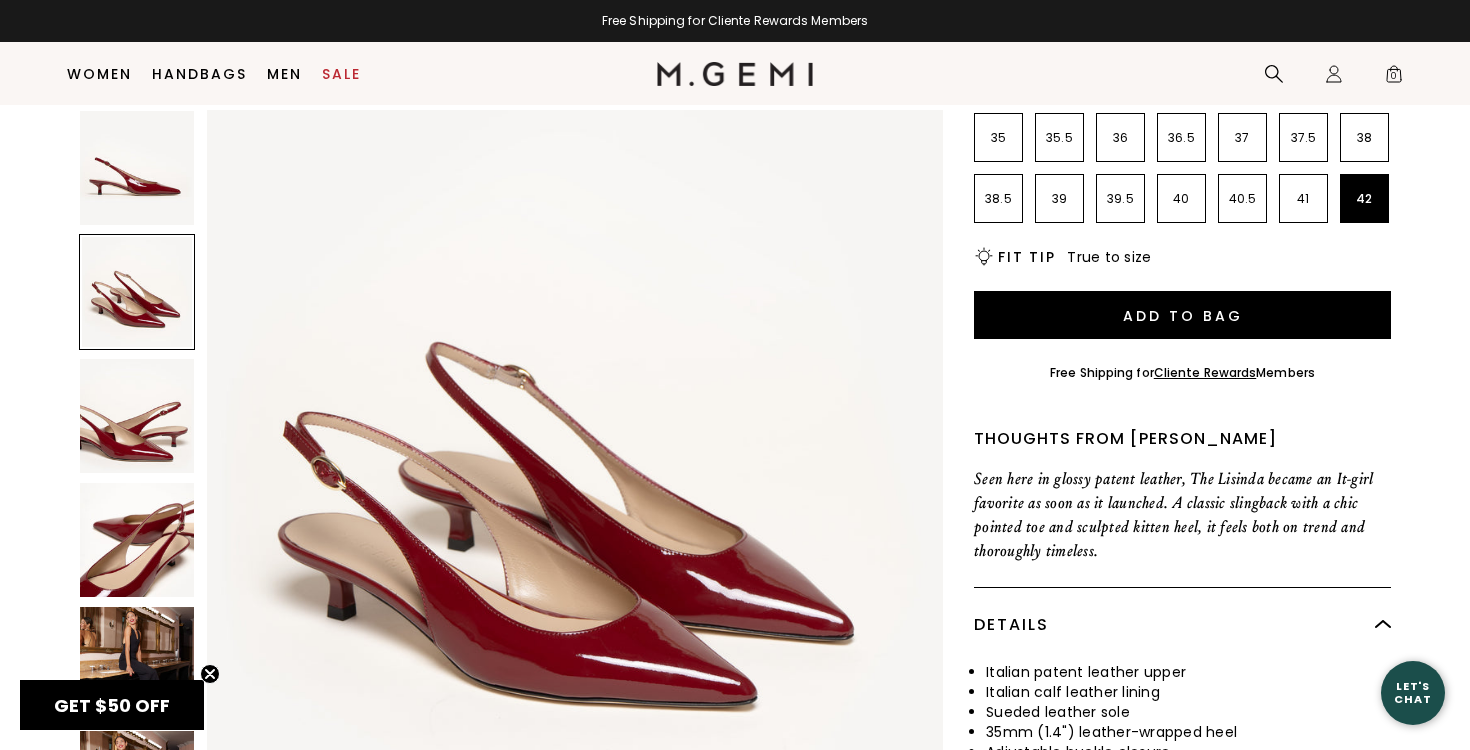 click at bounding box center (137, 664) 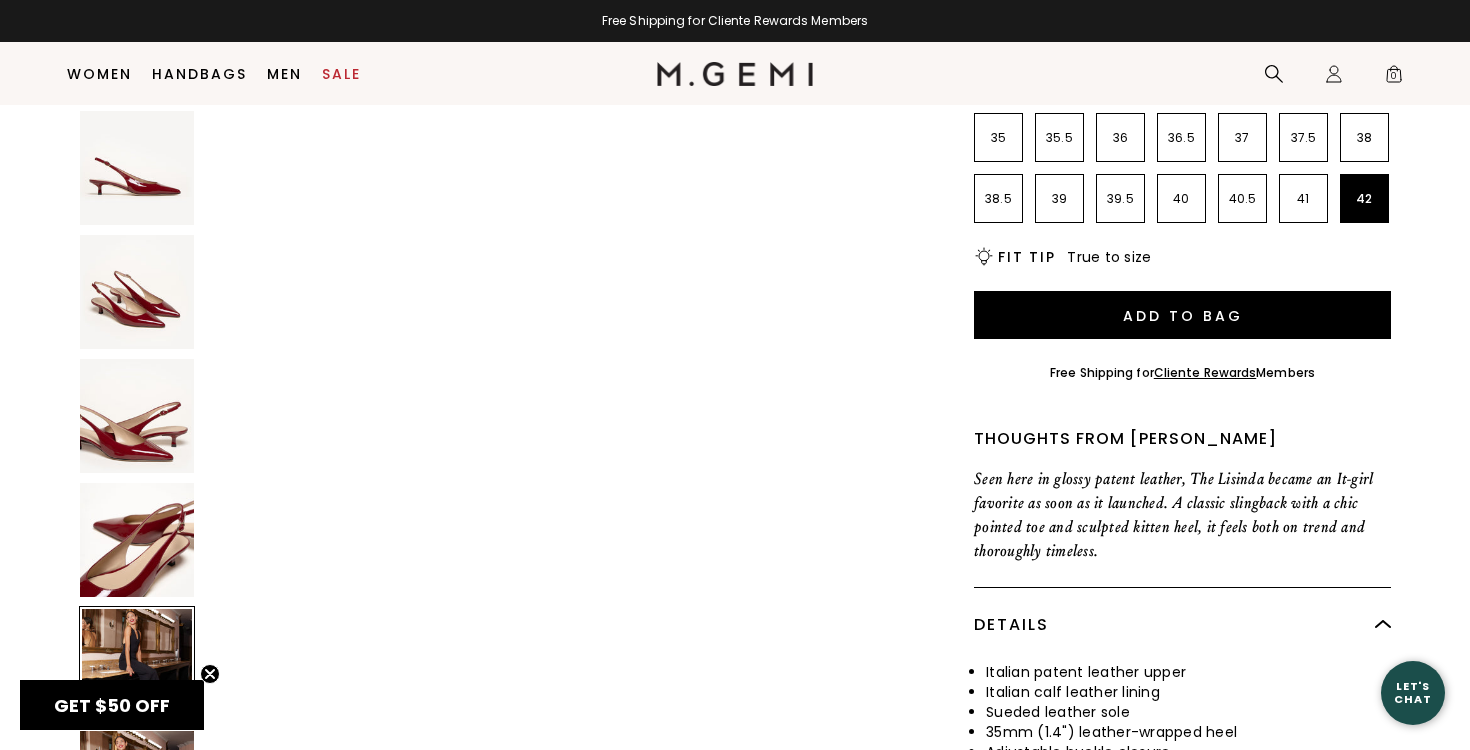 scroll, scrollTop: 3024, scrollLeft: 0, axis: vertical 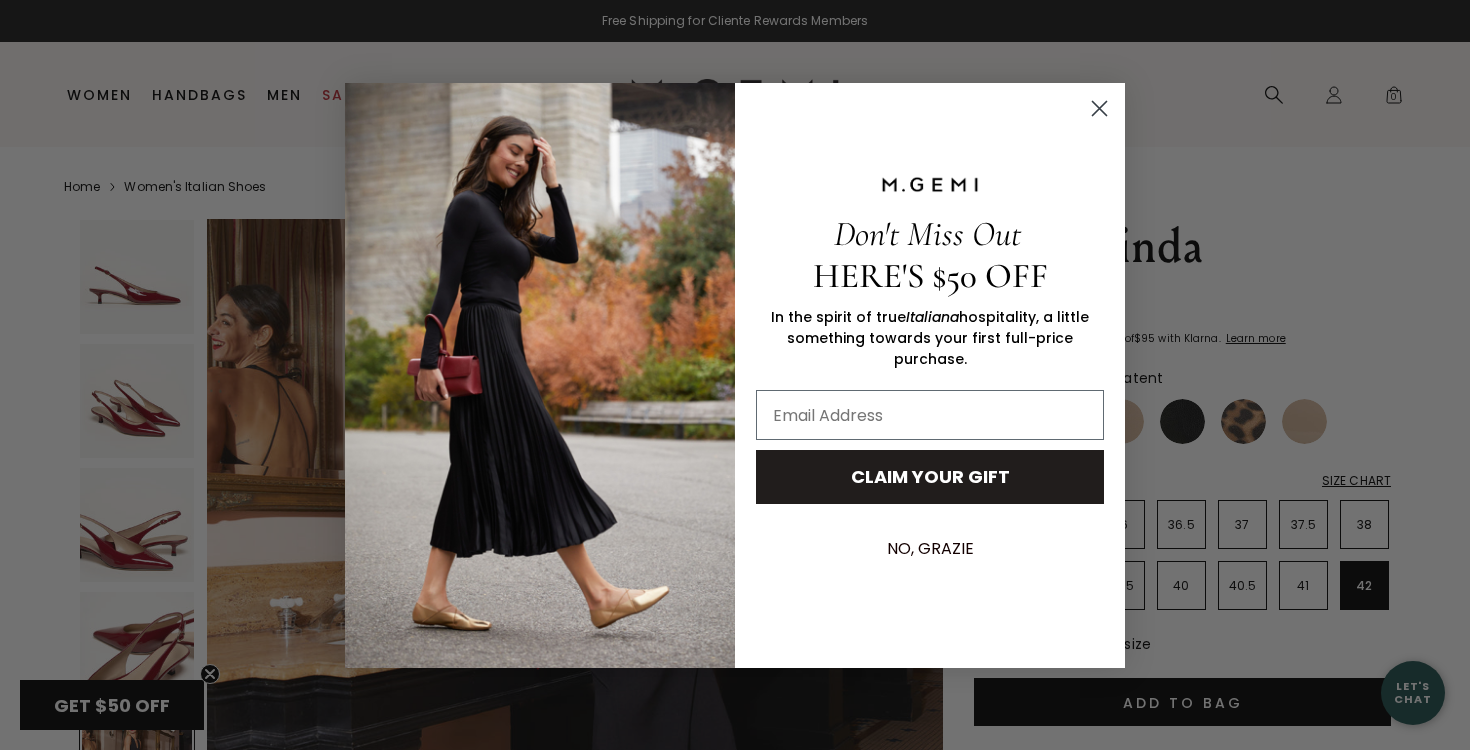 click 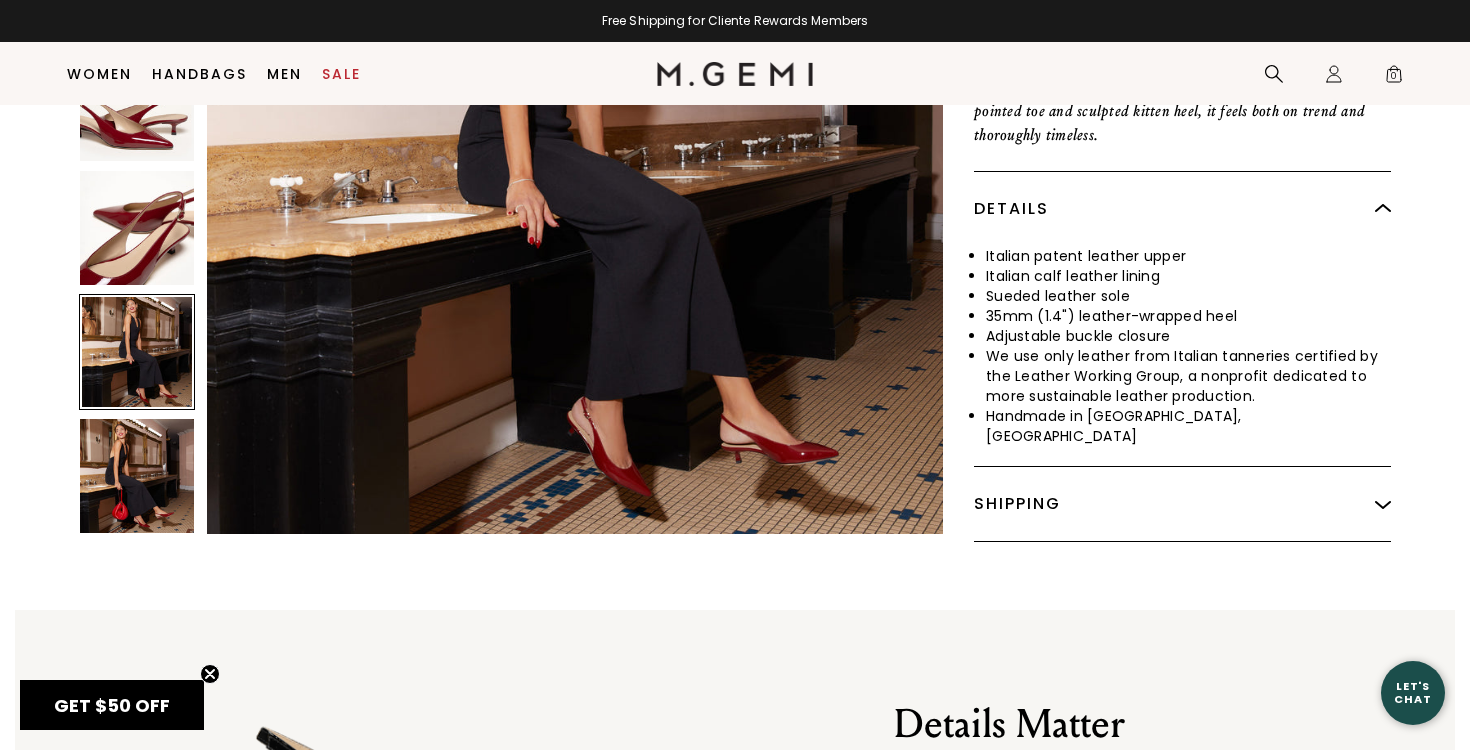 scroll, scrollTop: 762, scrollLeft: 0, axis: vertical 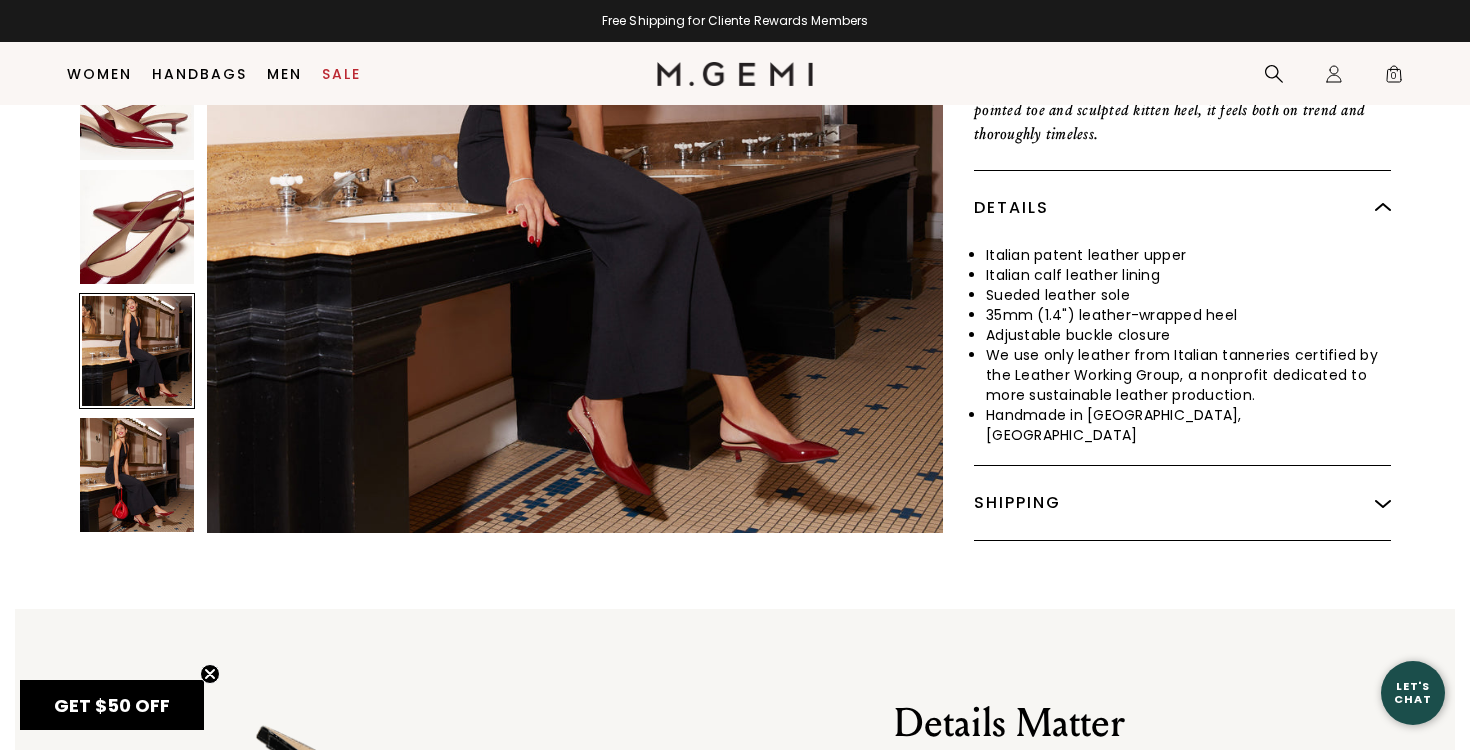 click at bounding box center [137, 475] 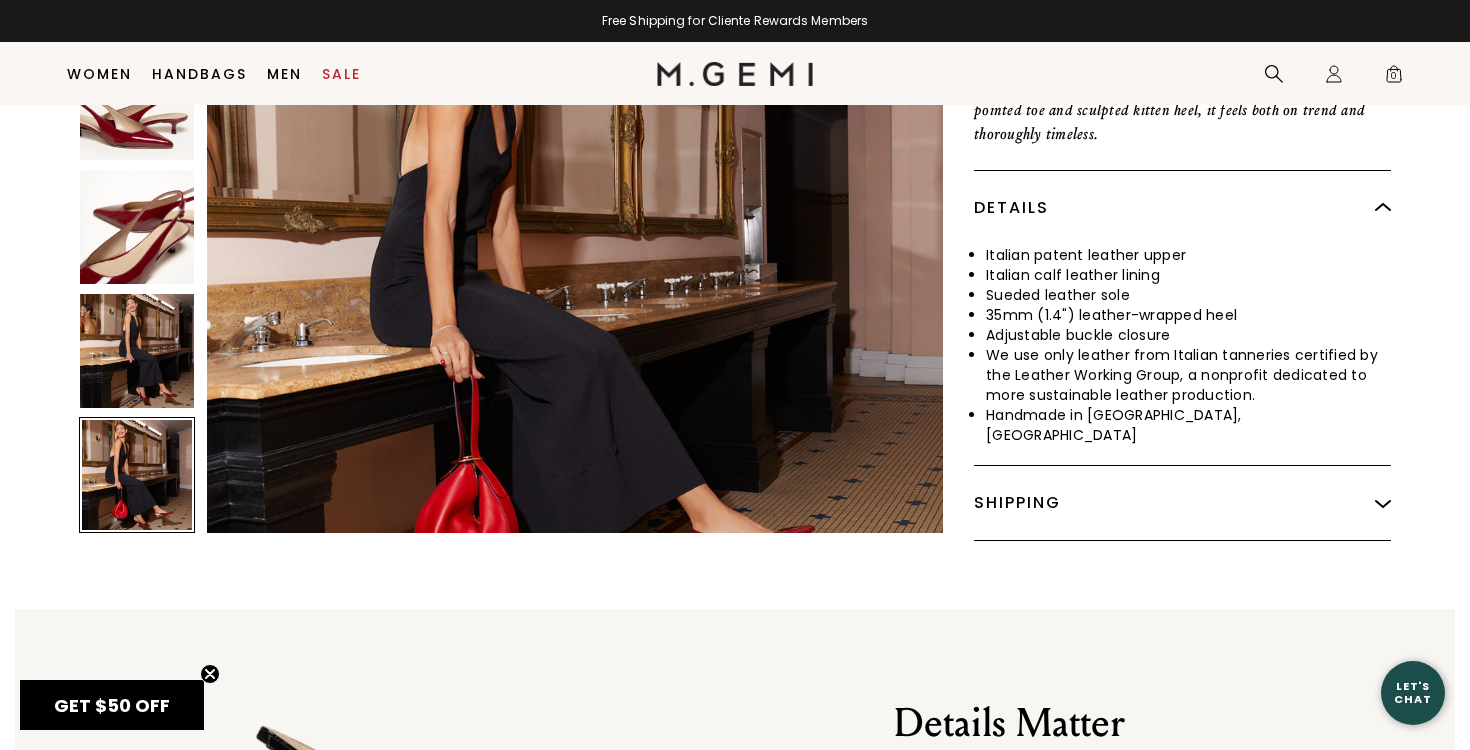 scroll, scrollTop: 3780, scrollLeft: 0, axis: vertical 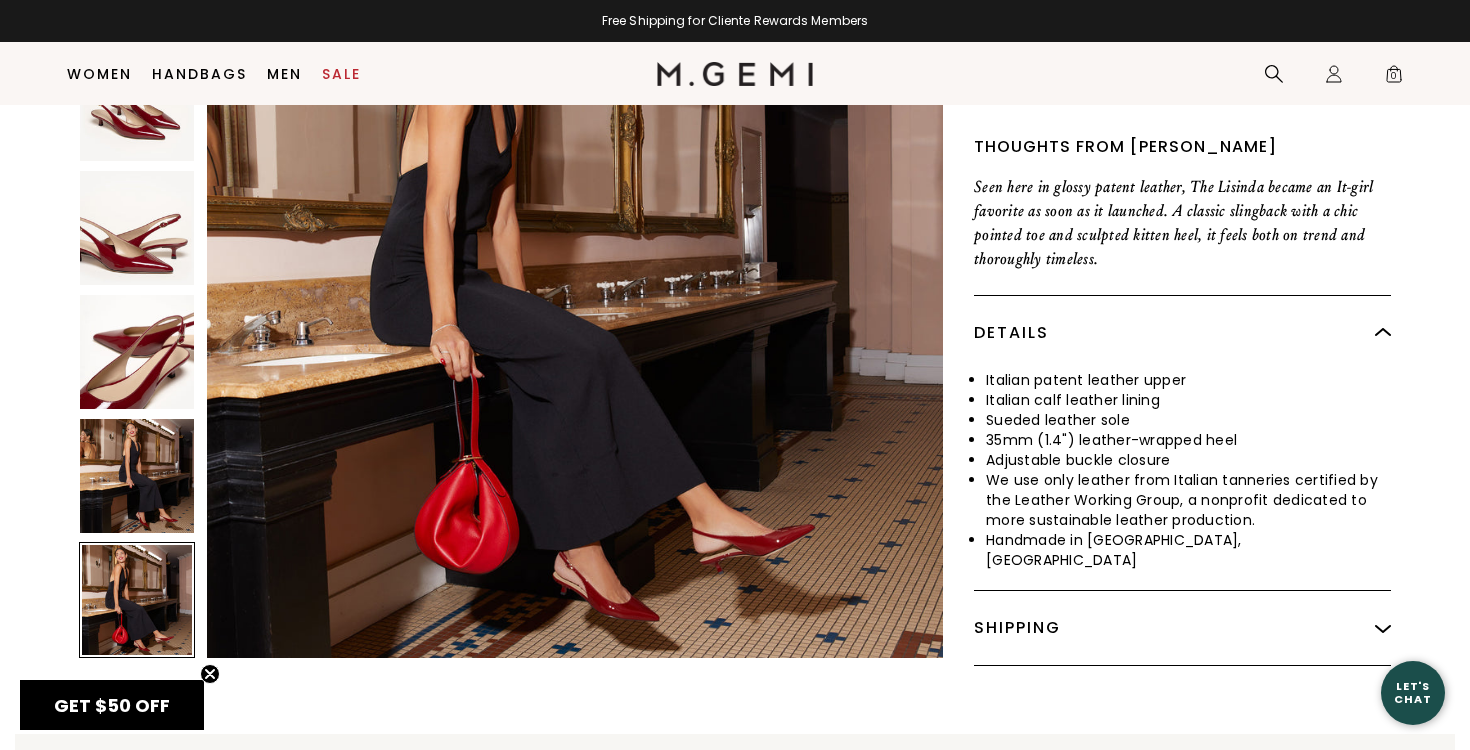 click at bounding box center (137, 352) 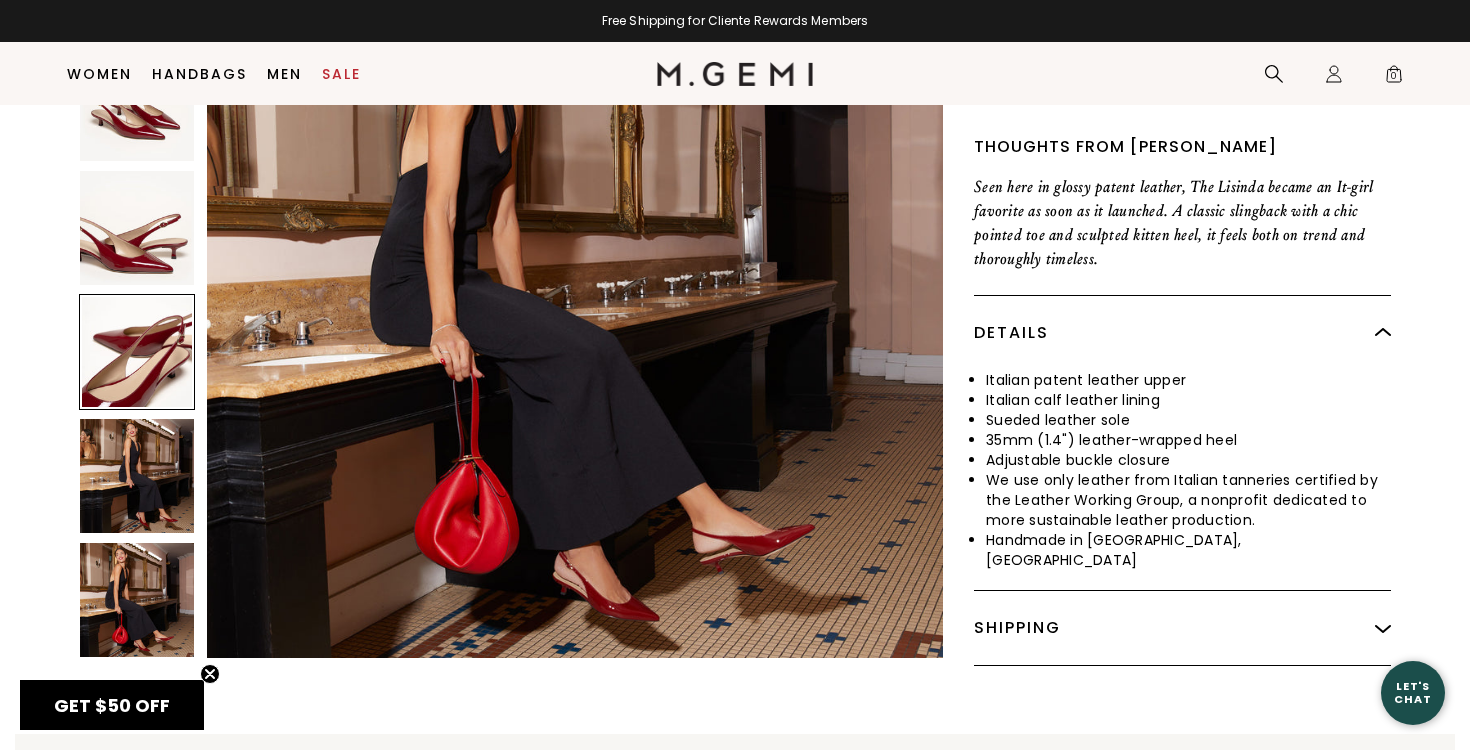 scroll, scrollTop: 2268, scrollLeft: 0, axis: vertical 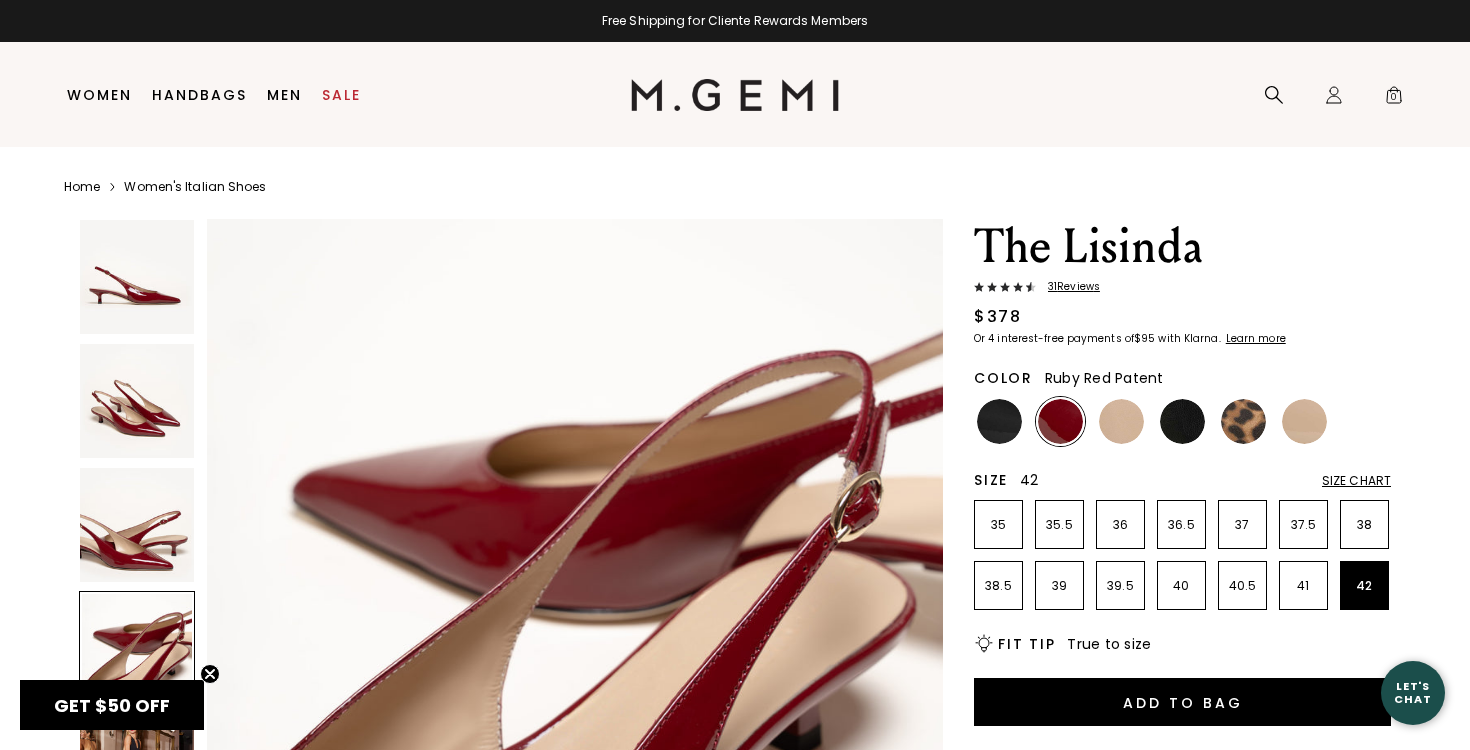 click on "31  Review s" at bounding box center (1068, 287) 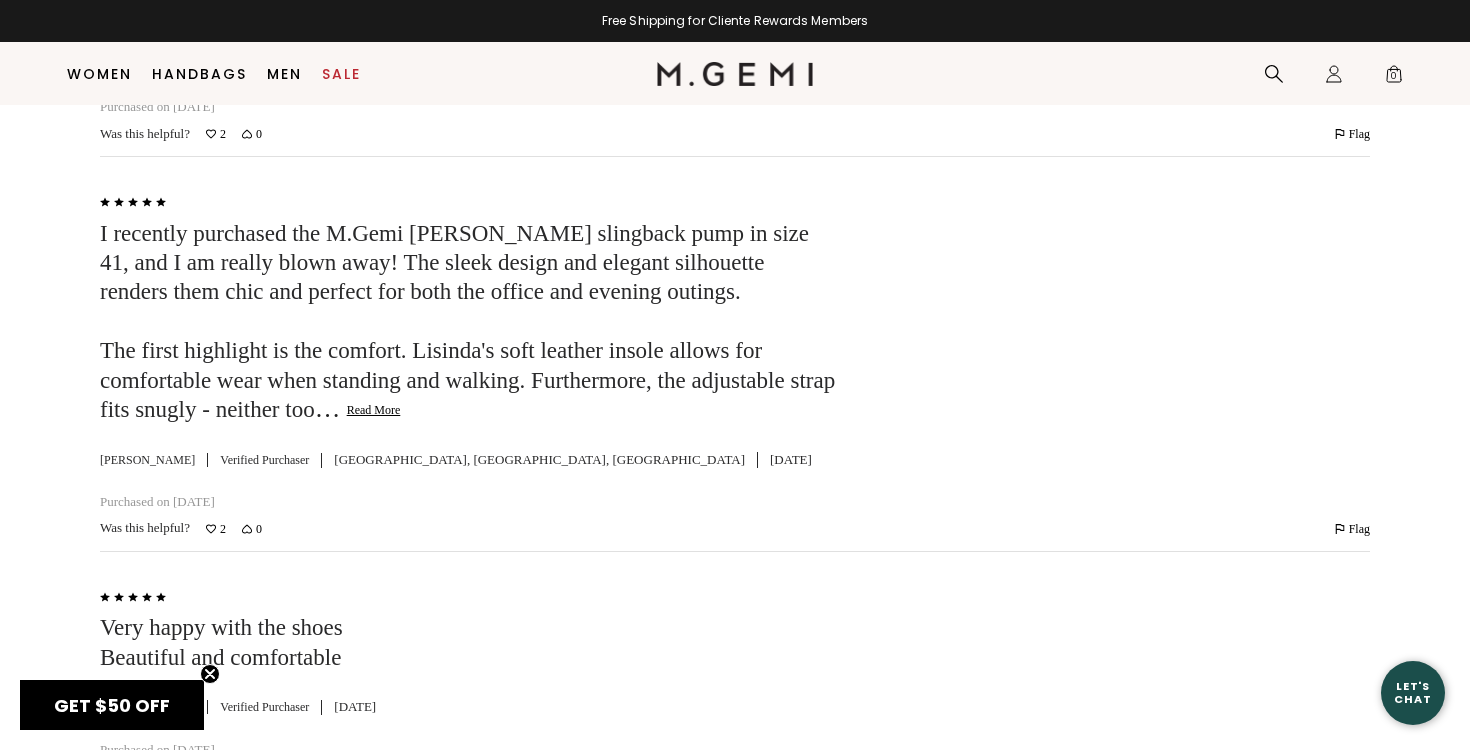 scroll, scrollTop: 4979, scrollLeft: 0, axis: vertical 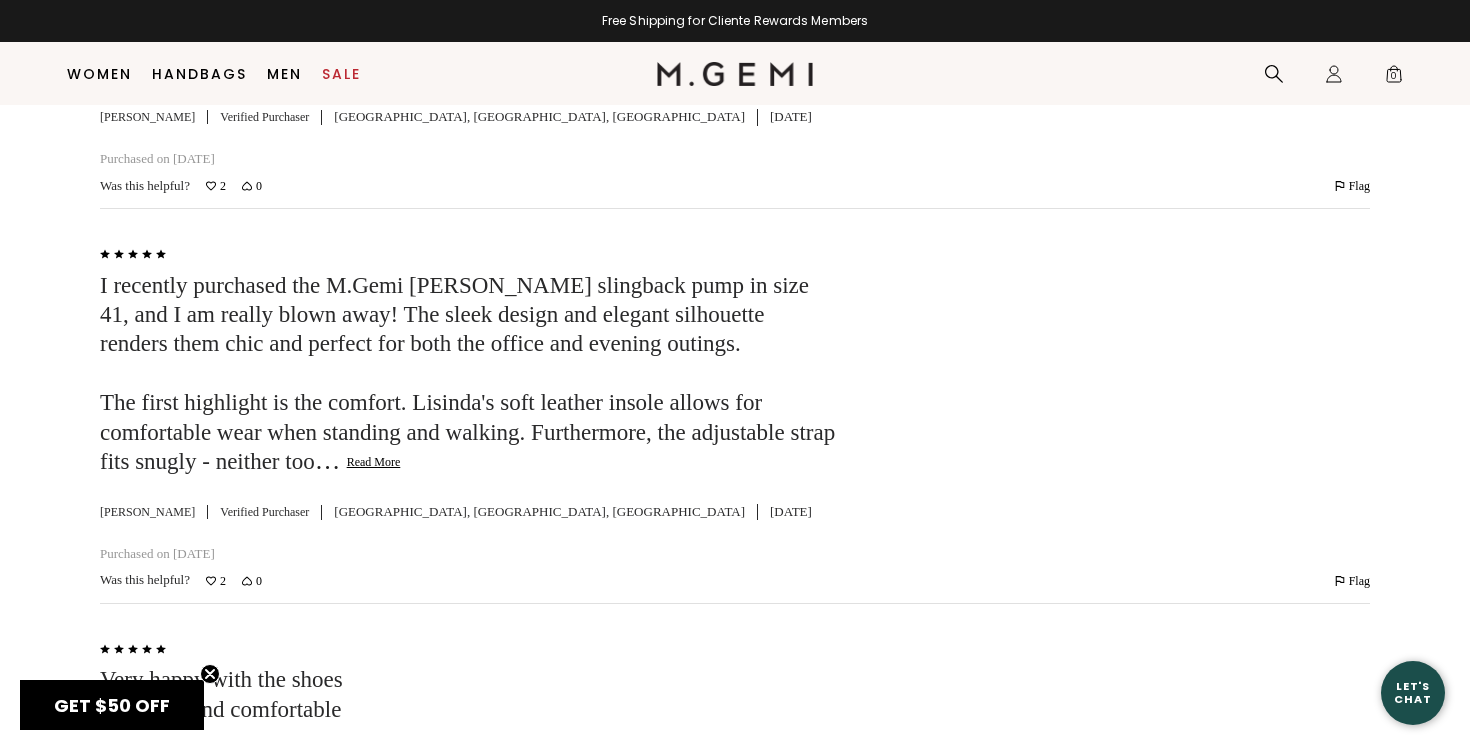 click on "Read More" 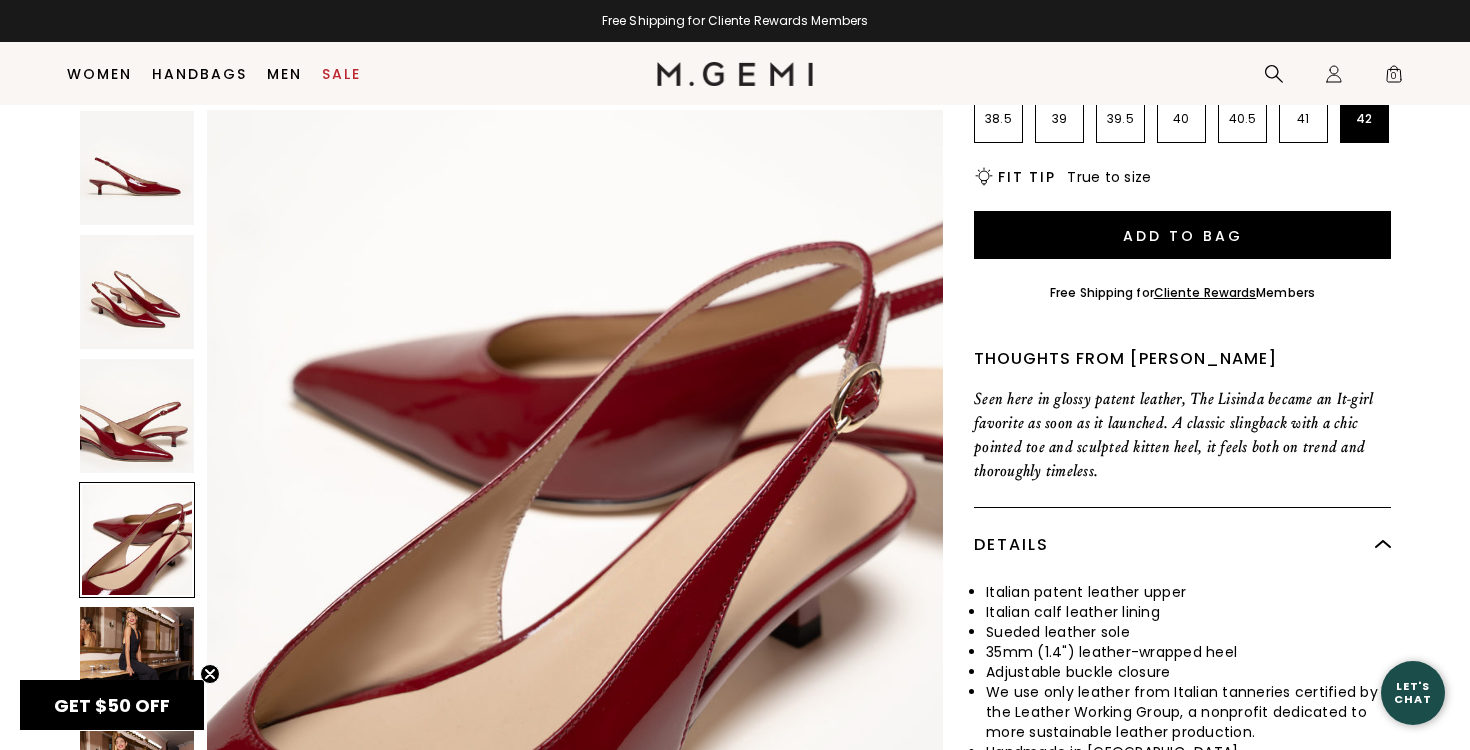 scroll, scrollTop: 359, scrollLeft: 0, axis: vertical 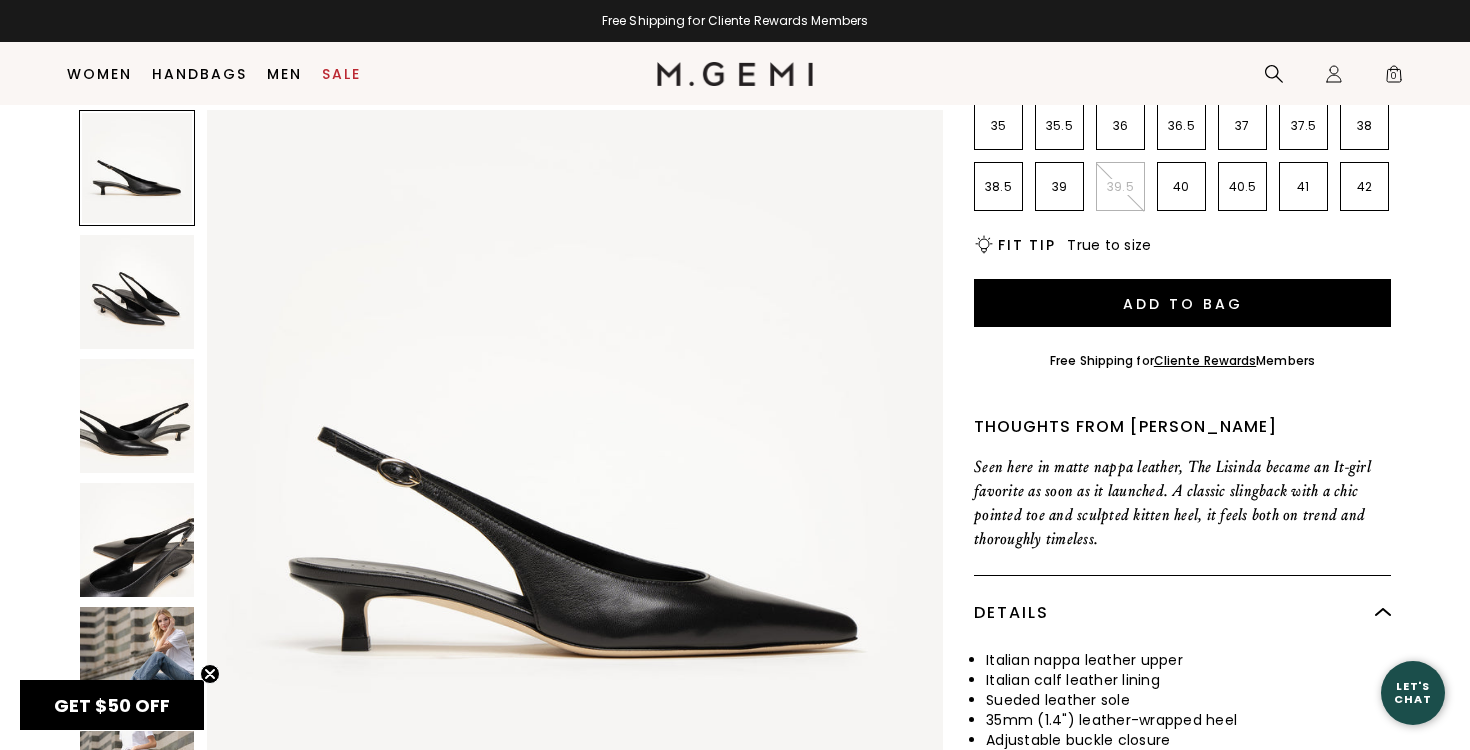 click at bounding box center (137, 416) 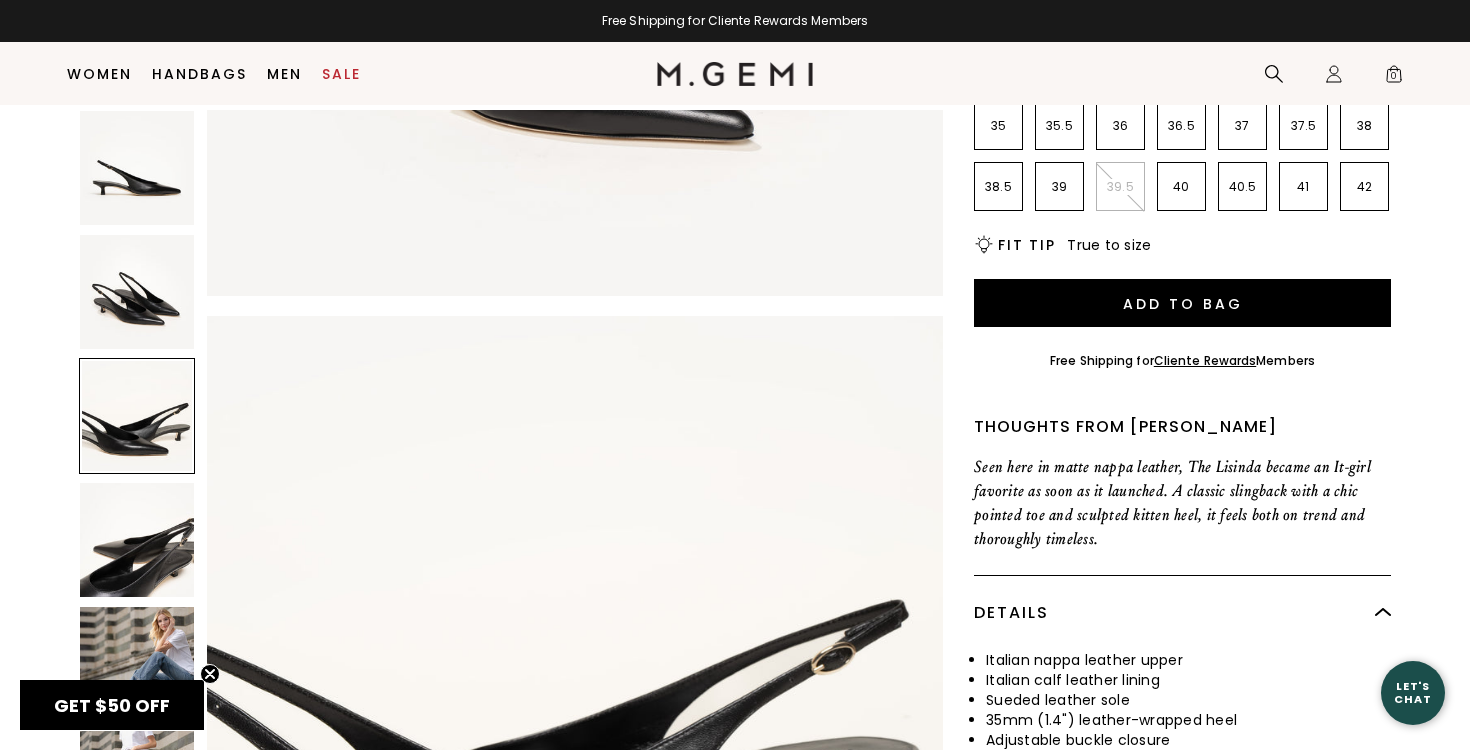 scroll, scrollTop: 1512, scrollLeft: 0, axis: vertical 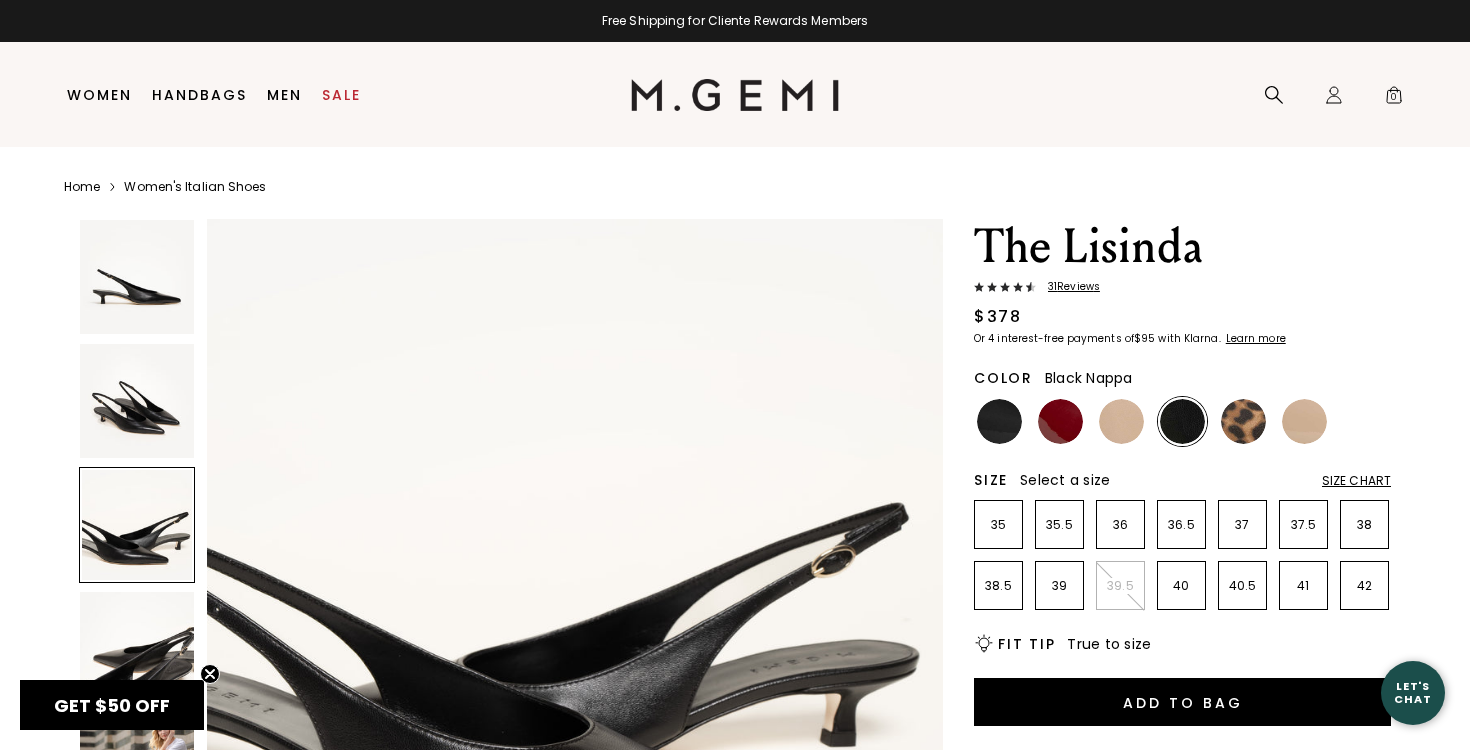 click at bounding box center (137, 401) 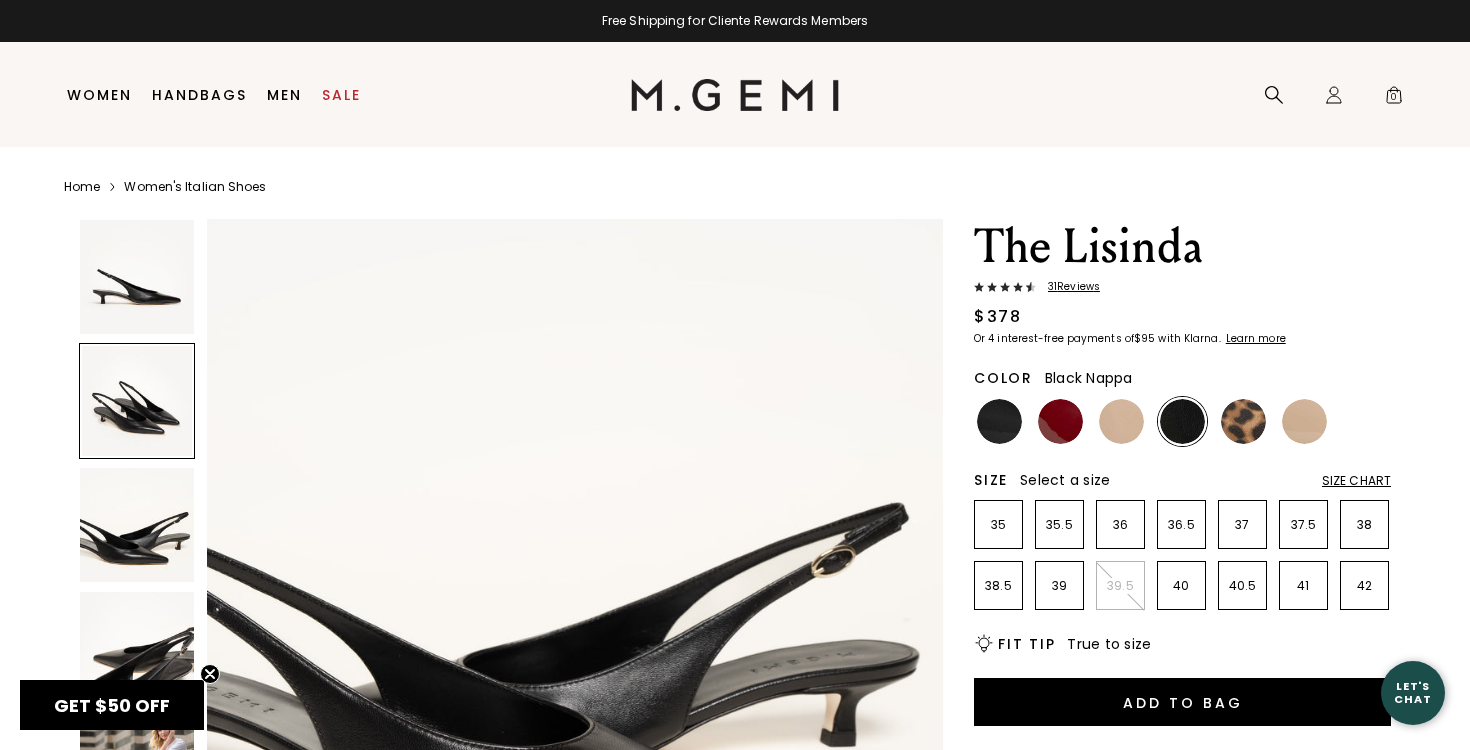 scroll, scrollTop: 756, scrollLeft: 0, axis: vertical 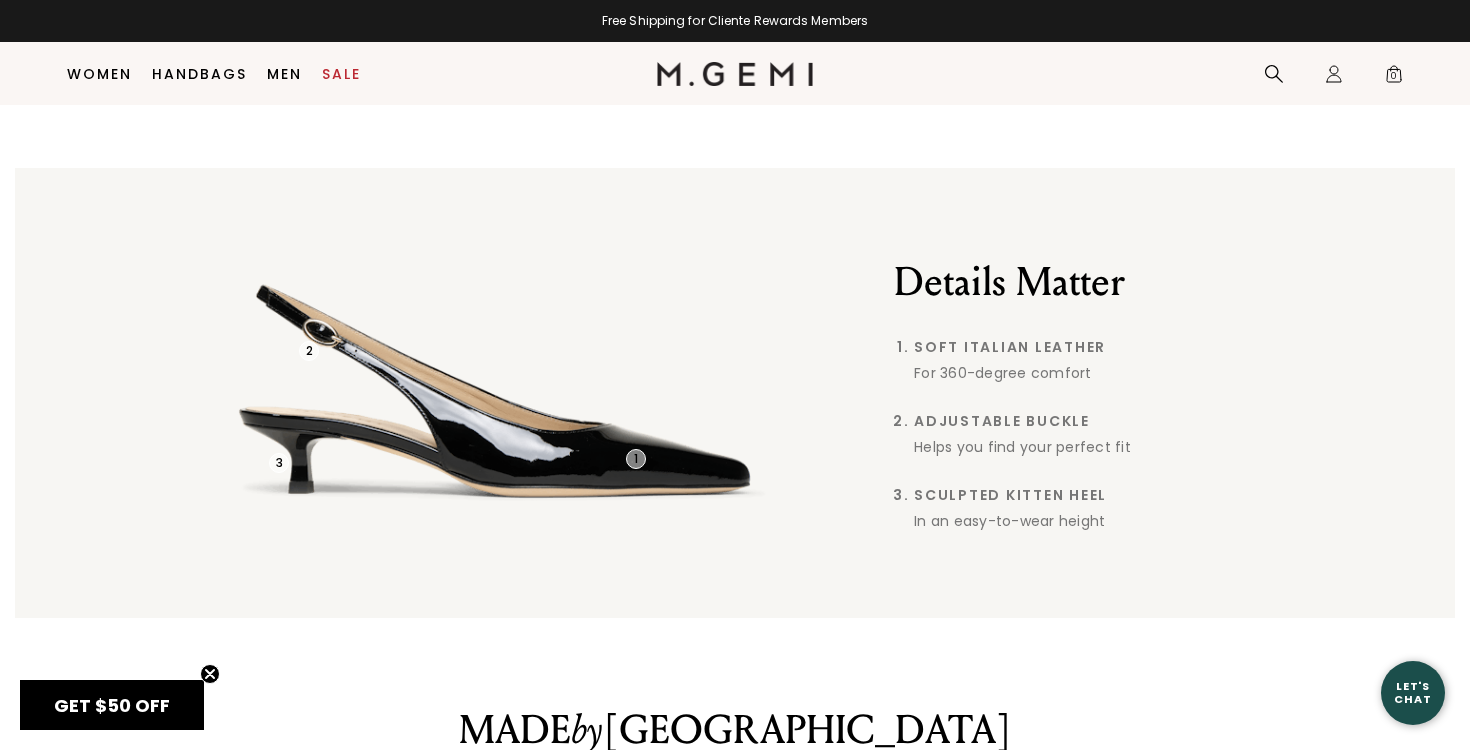 drag, startPoint x: 620, startPoint y: 443, endPoint x: 664, endPoint y: 428, distance: 46.486557 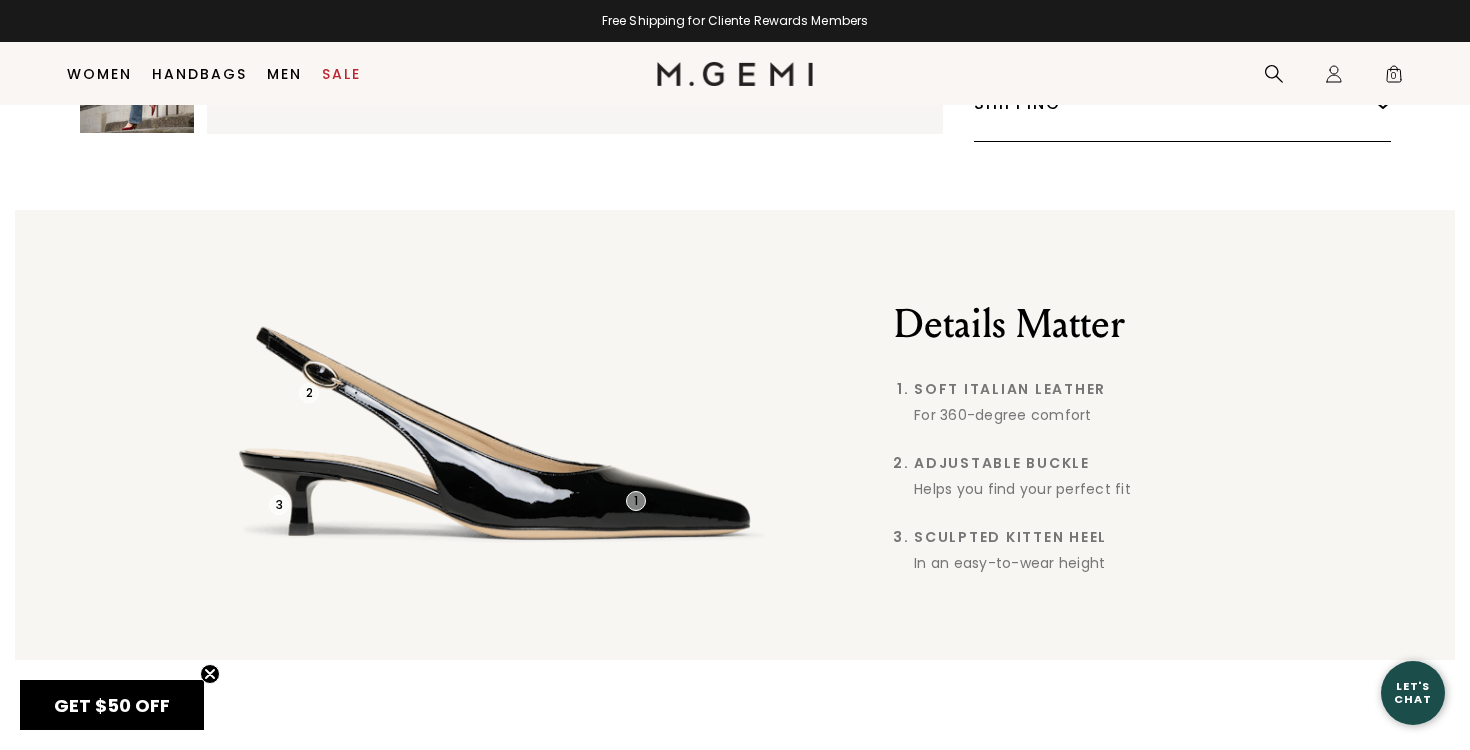 scroll, scrollTop: 1159, scrollLeft: 0, axis: vertical 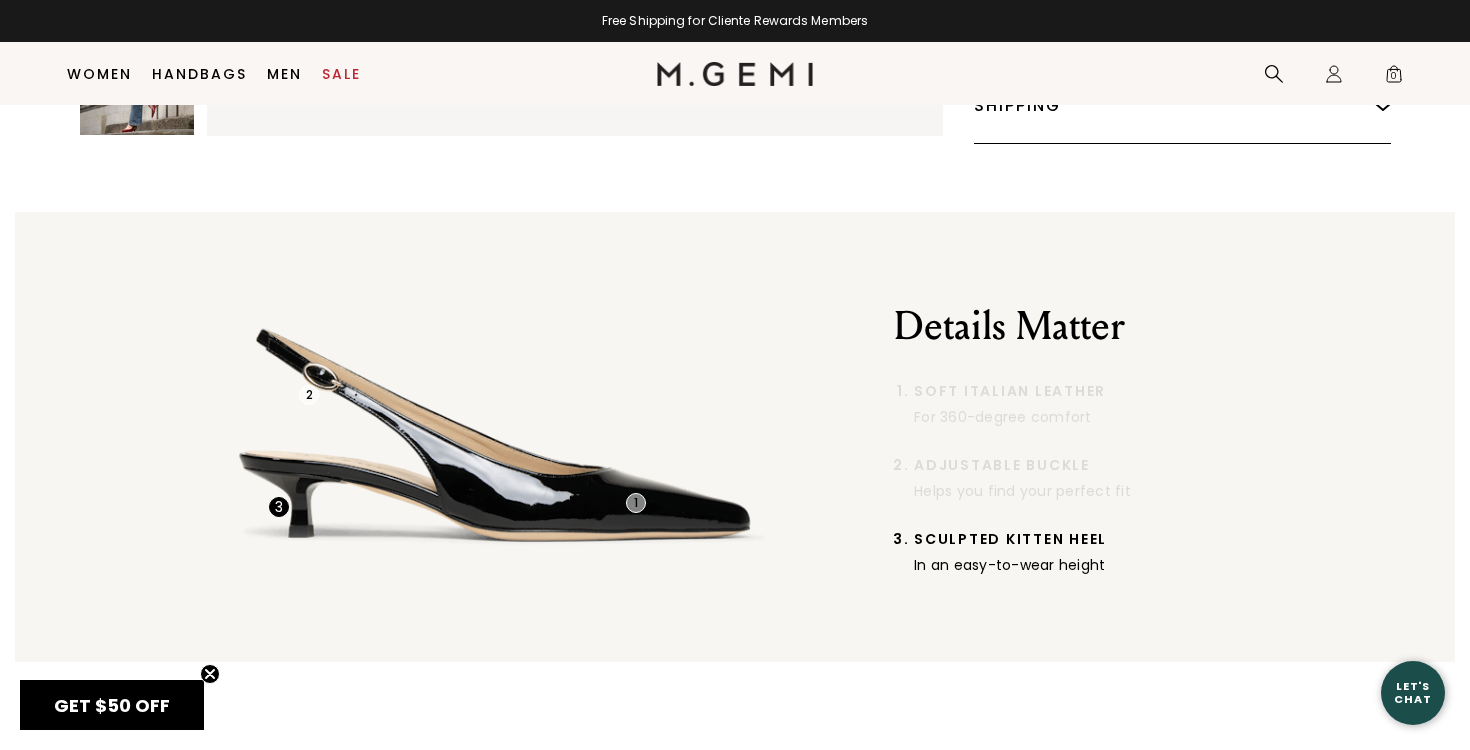click on "Sculpted Kitten Heel" at bounding box center (1105, 539) 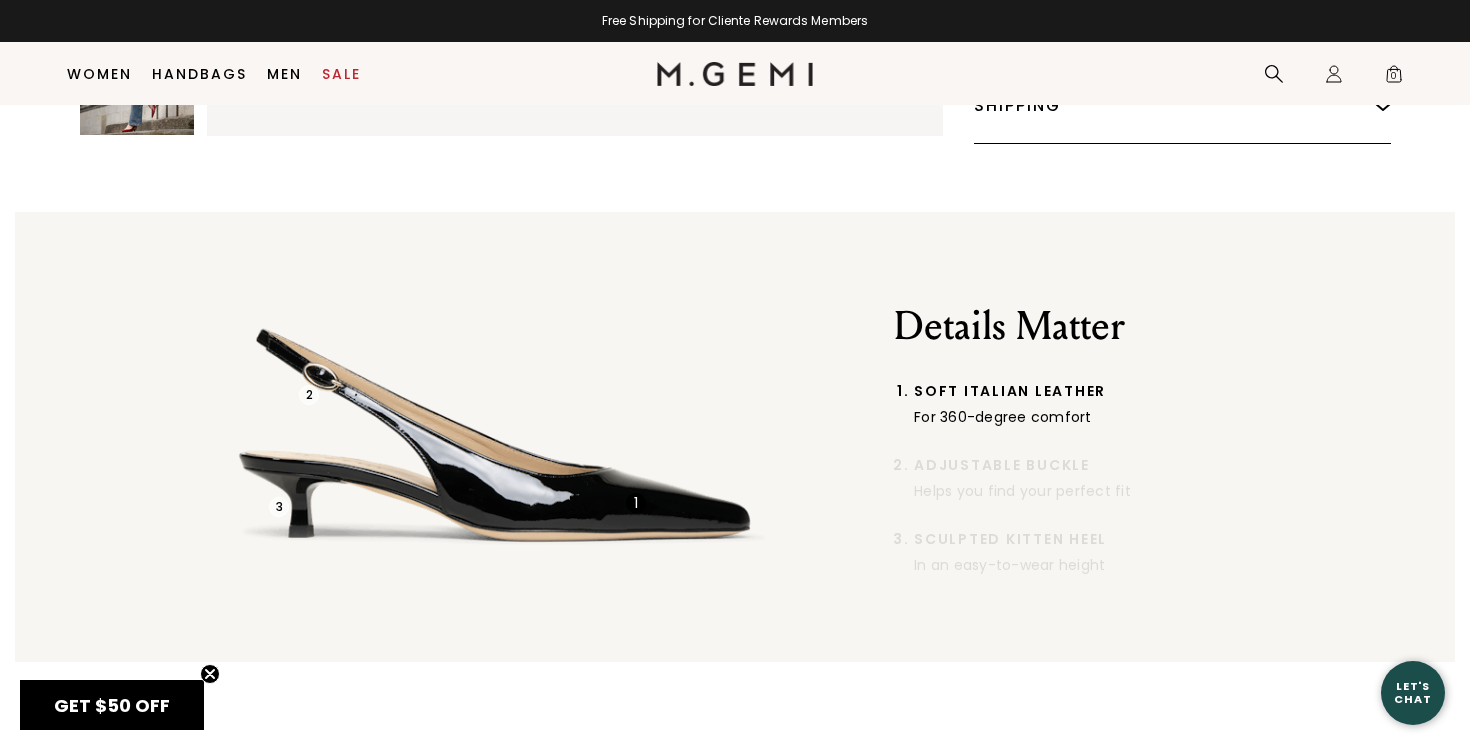 click on "Soft Italian Leather" at bounding box center [1105, 391] 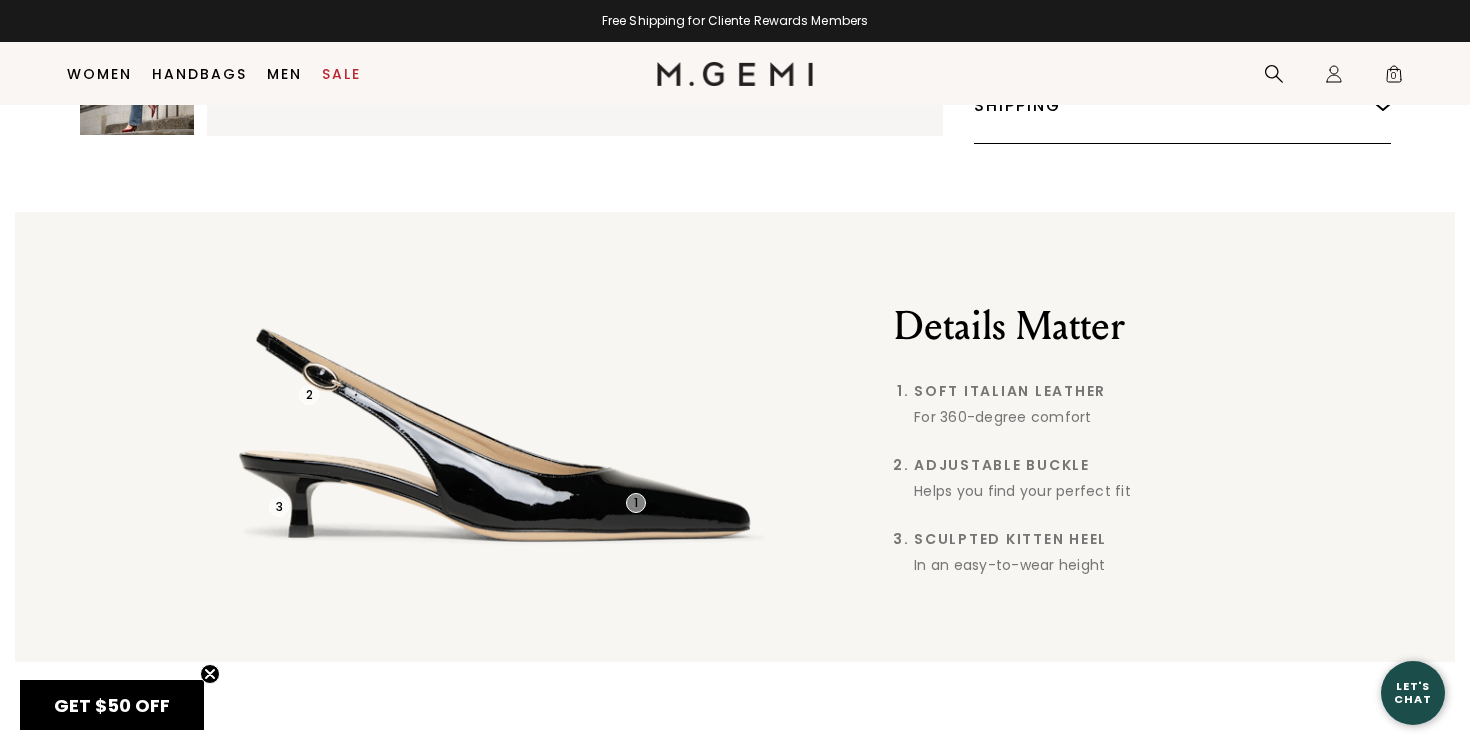 click on "For 360-degree comfort" at bounding box center [1105, 417] 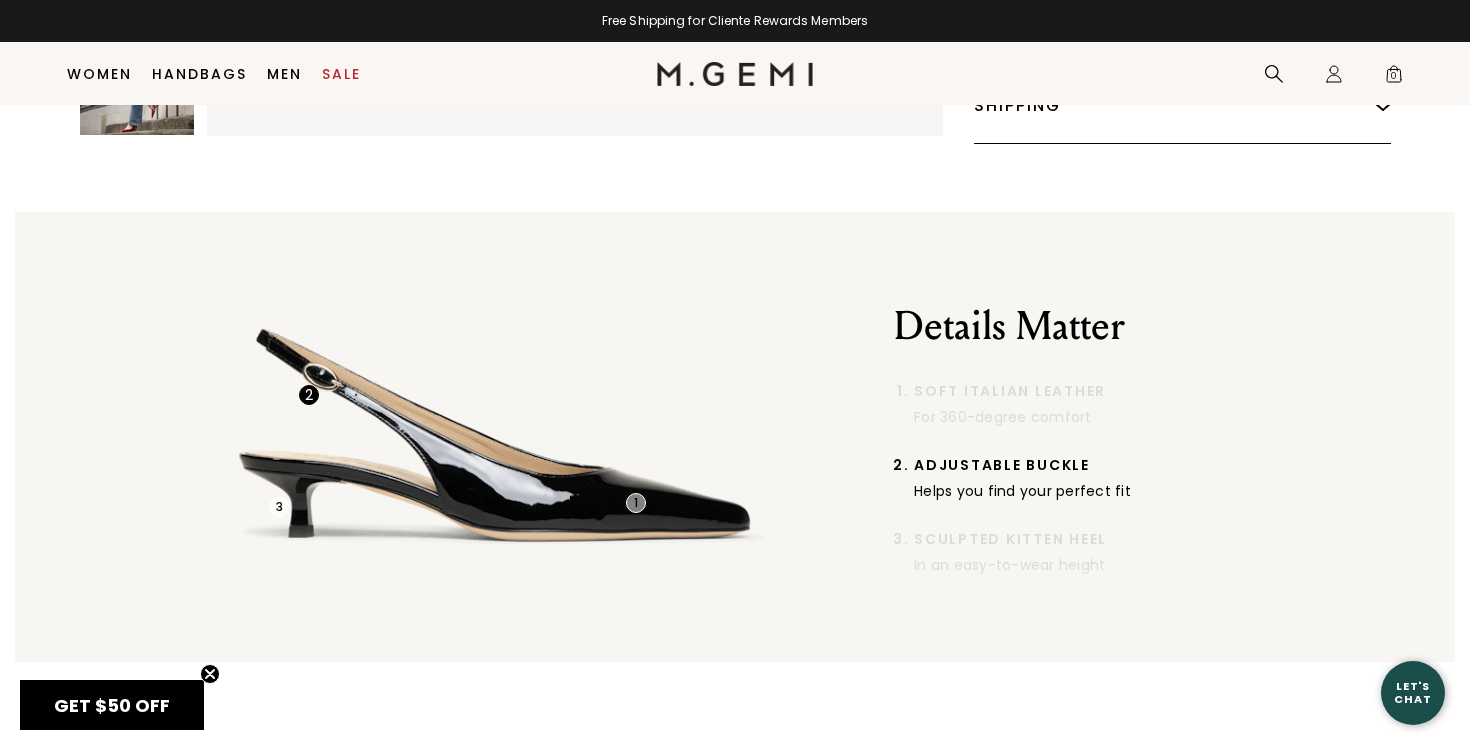 click on "Helps you find your perfect fit" at bounding box center (1105, 491) 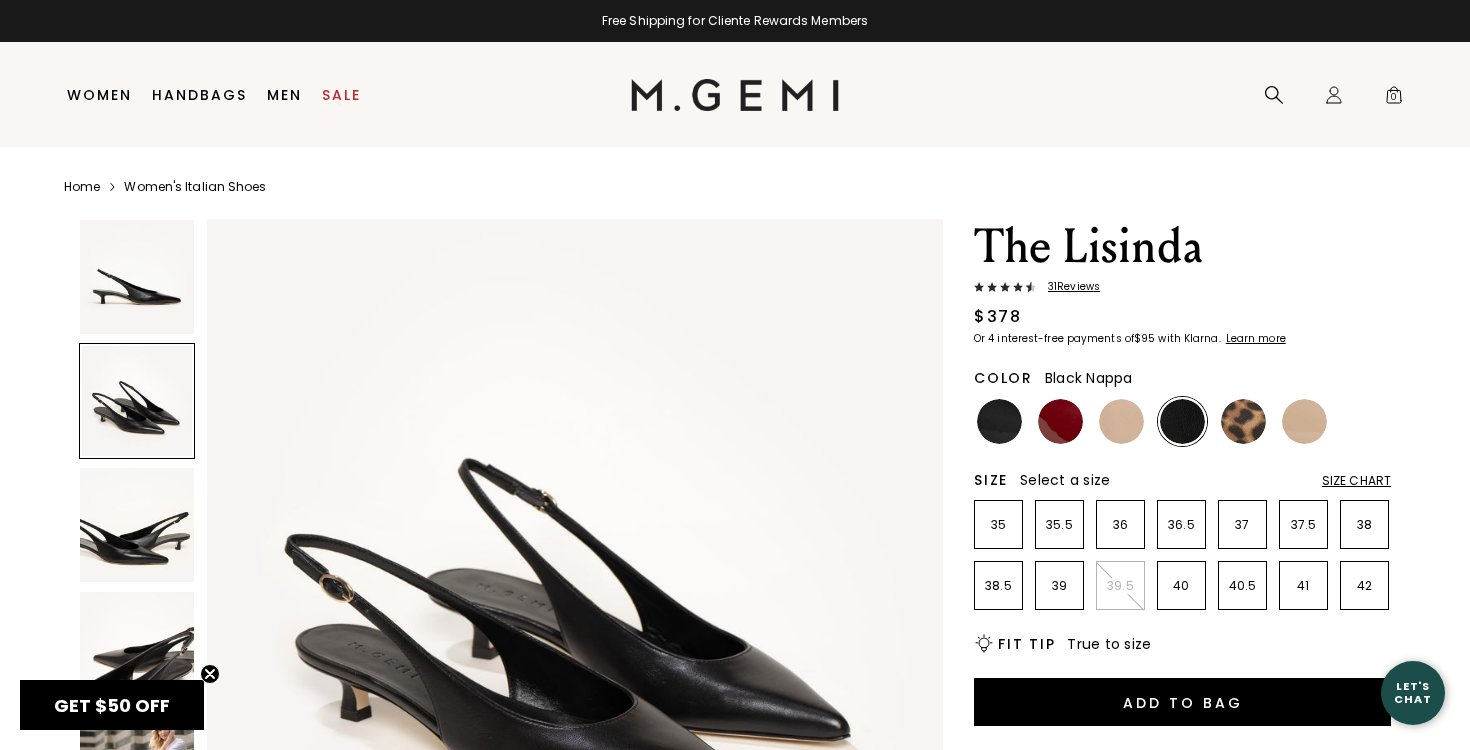 scroll, scrollTop: 0, scrollLeft: 0, axis: both 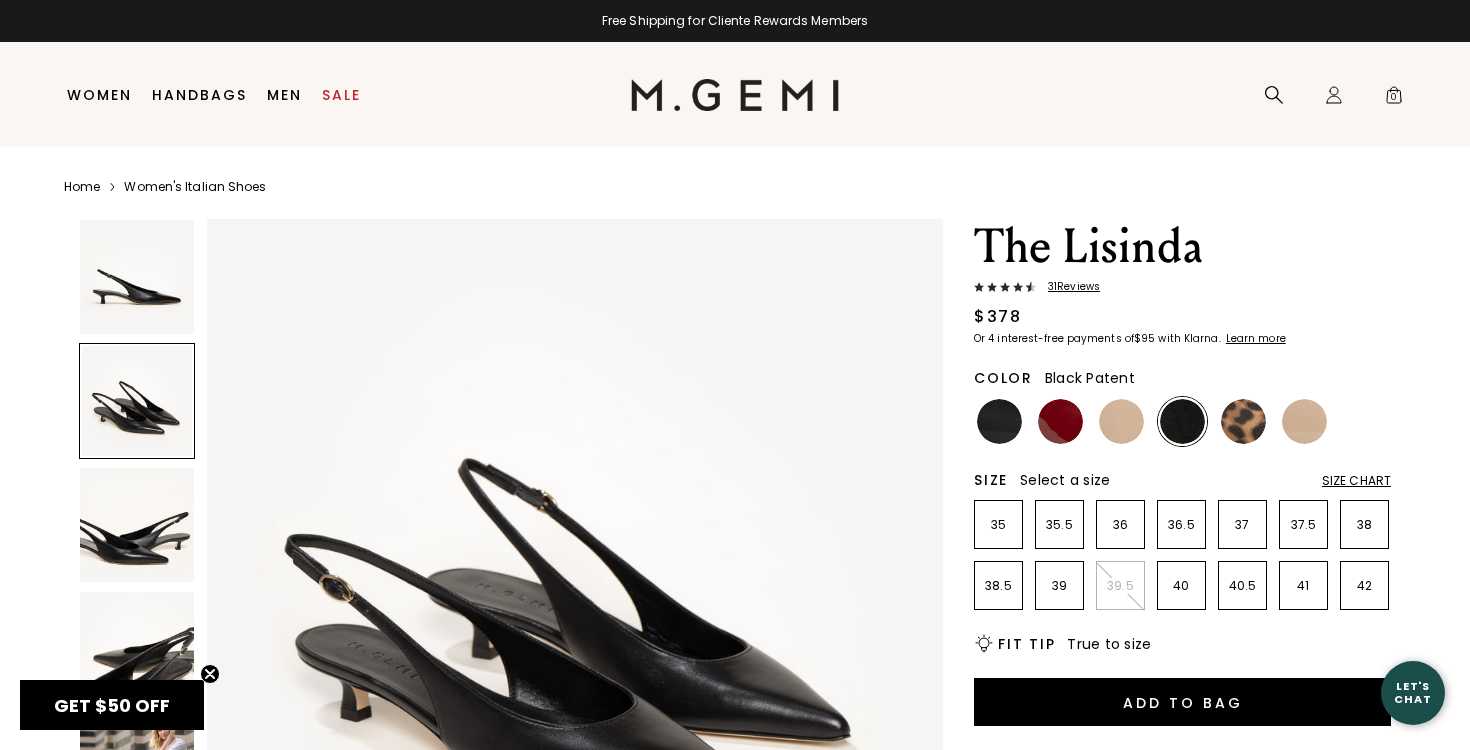 click at bounding box center (999, 421) 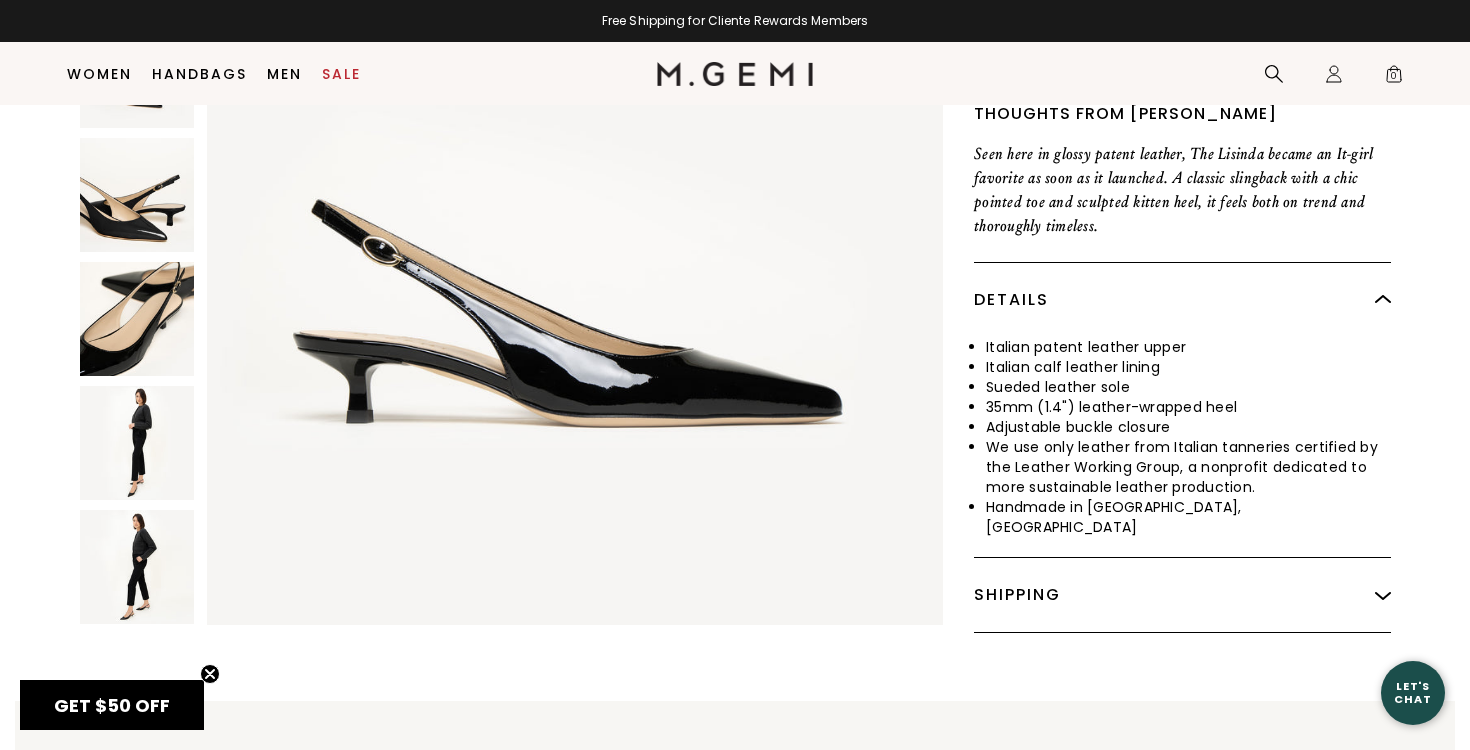 scroll, scrollTop: 676, scrollLeft: 0, axis: vertical 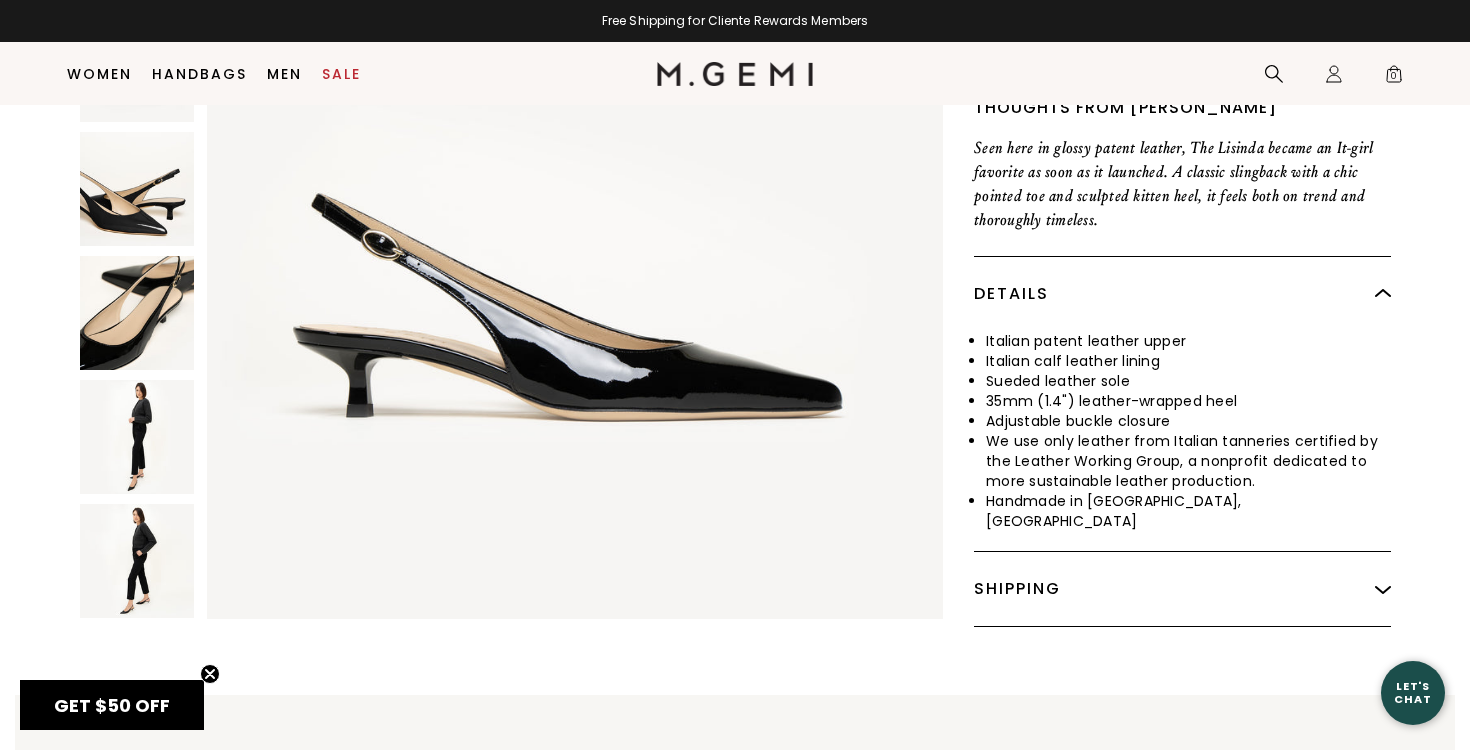 click at bounding box center [137, 437] 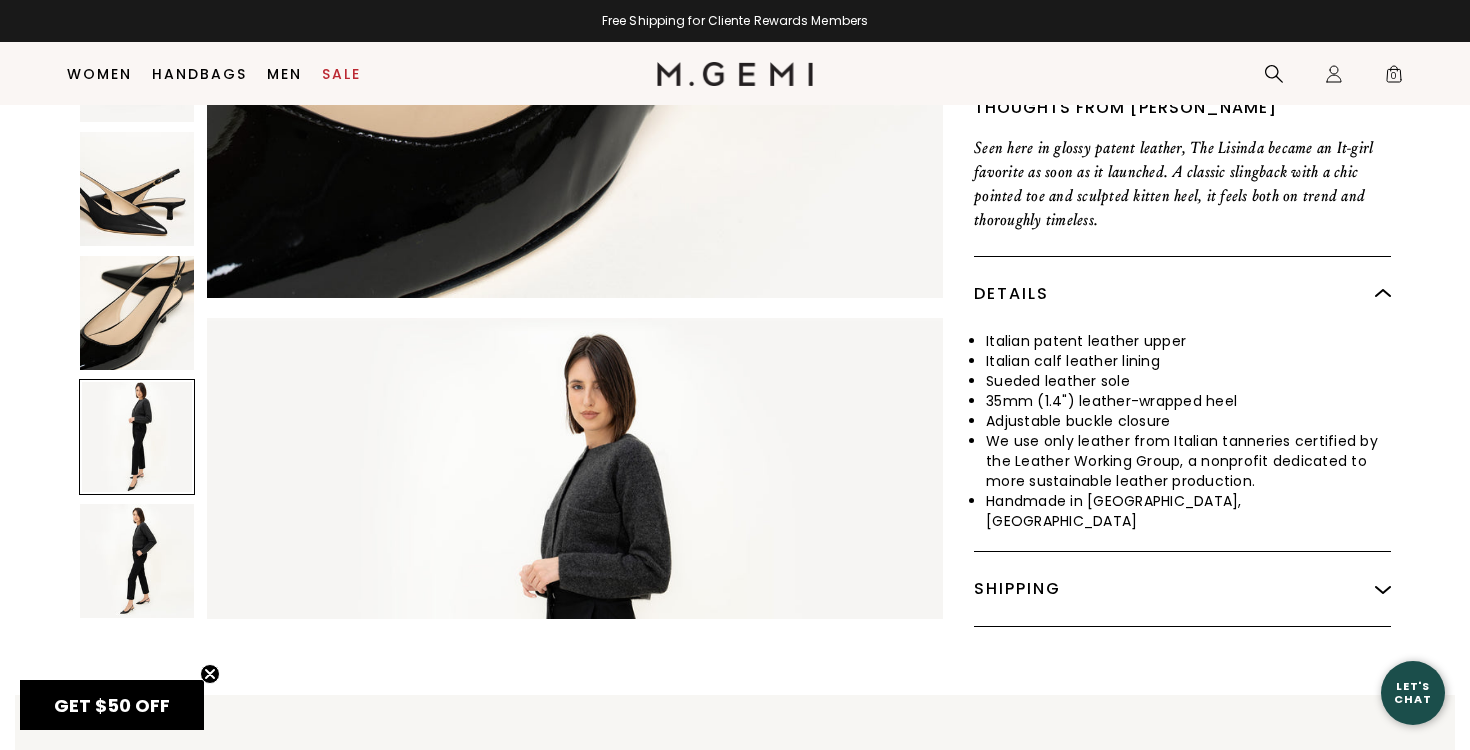 scroll, scrollTop: 3024, scrollLeft: 0, axis: vertical 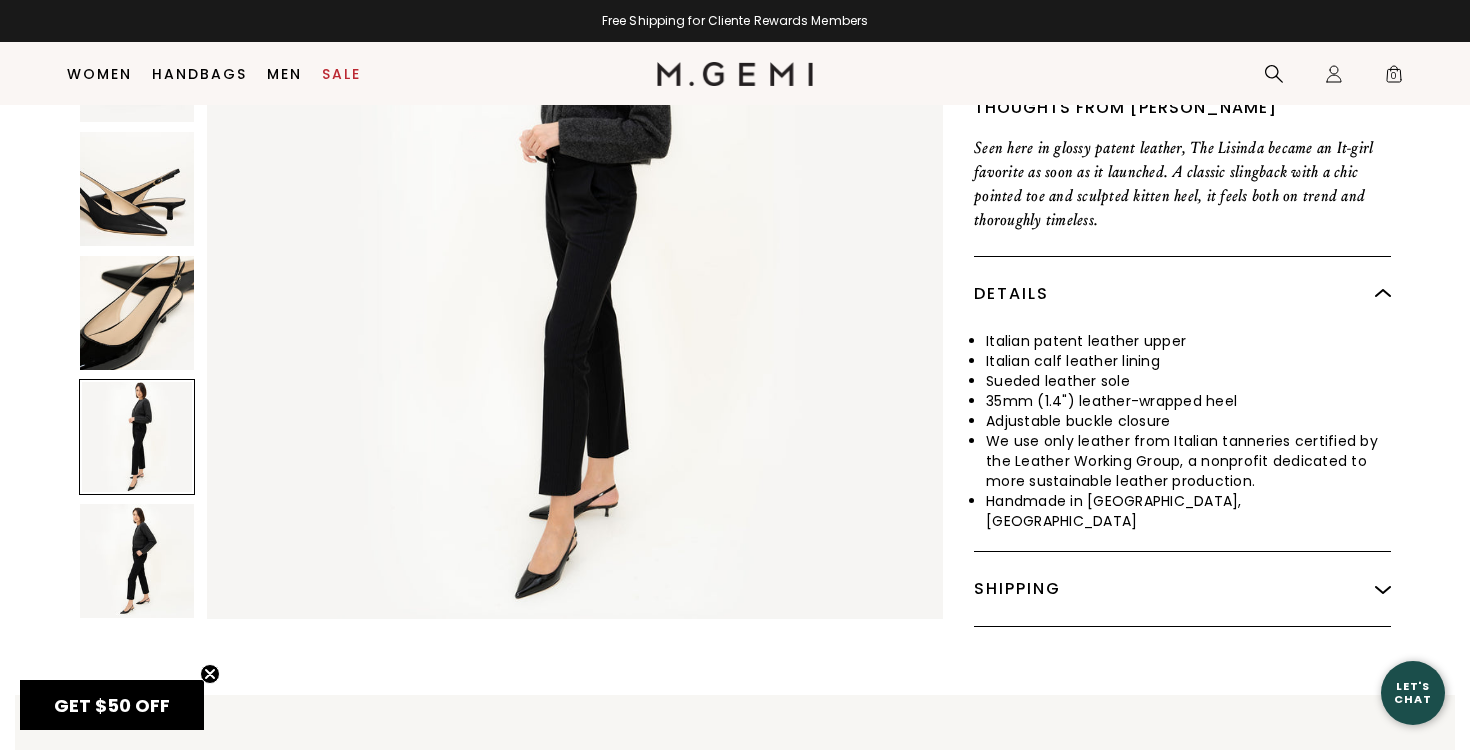 click at bounding box center (137, 561) 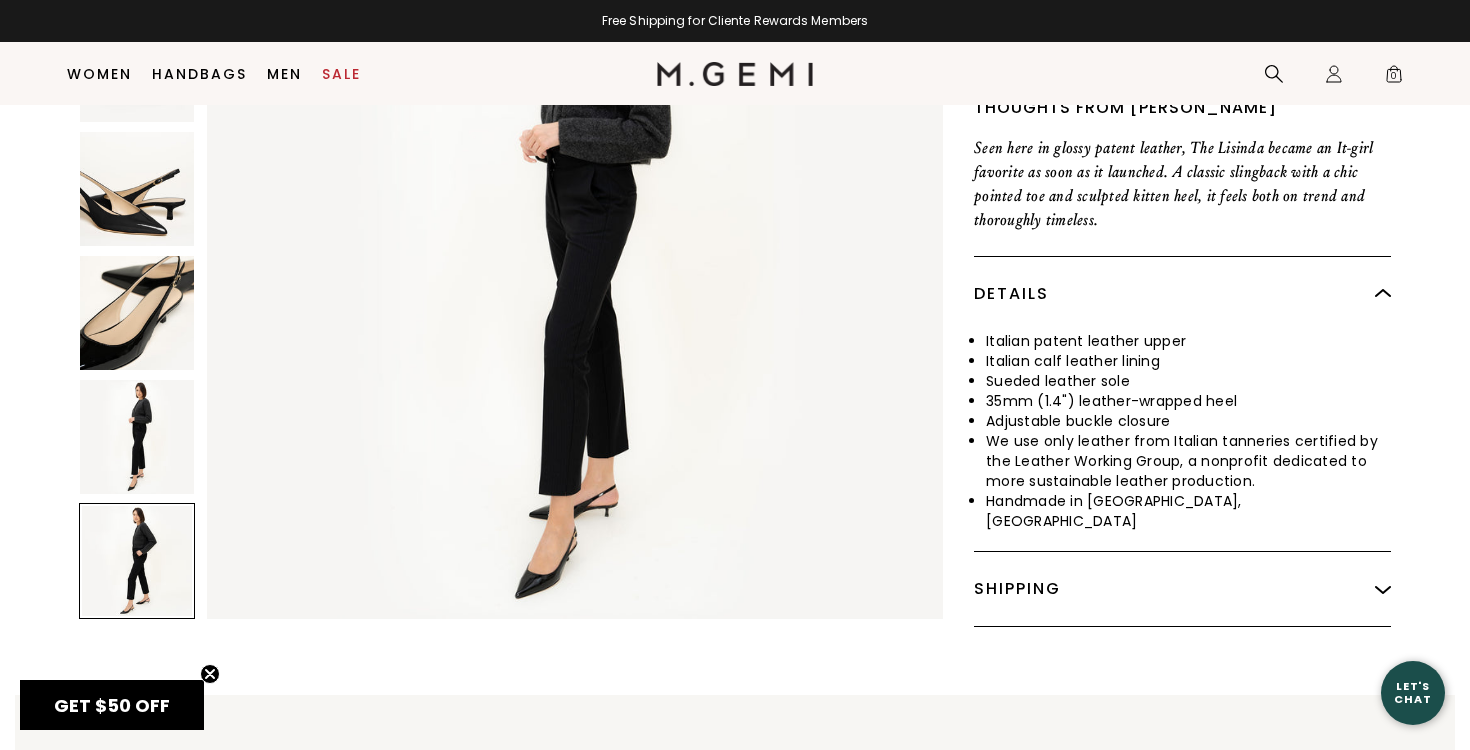 scroll, scrollTop: 3780, scrollLeft: 0, axis: vertical 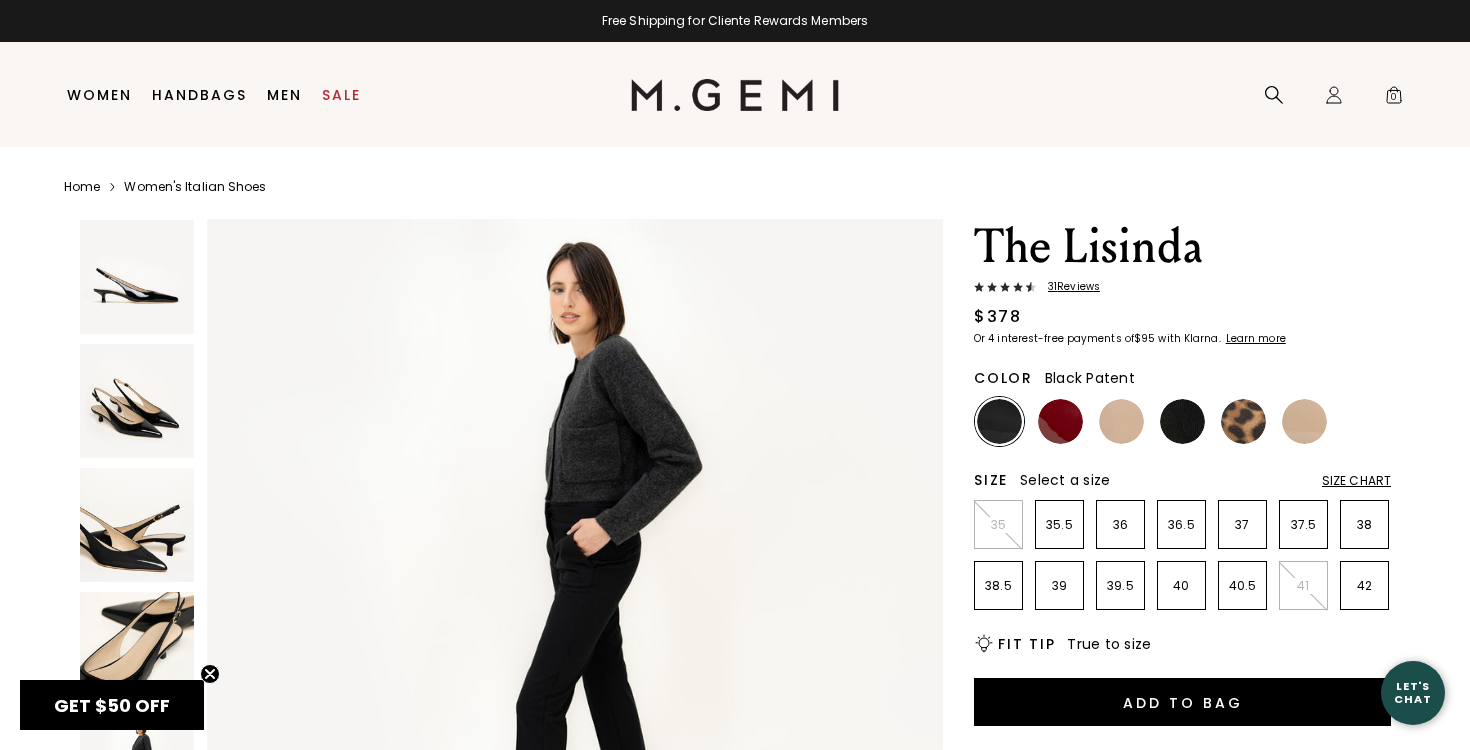 click at bounding box center [137, 277] 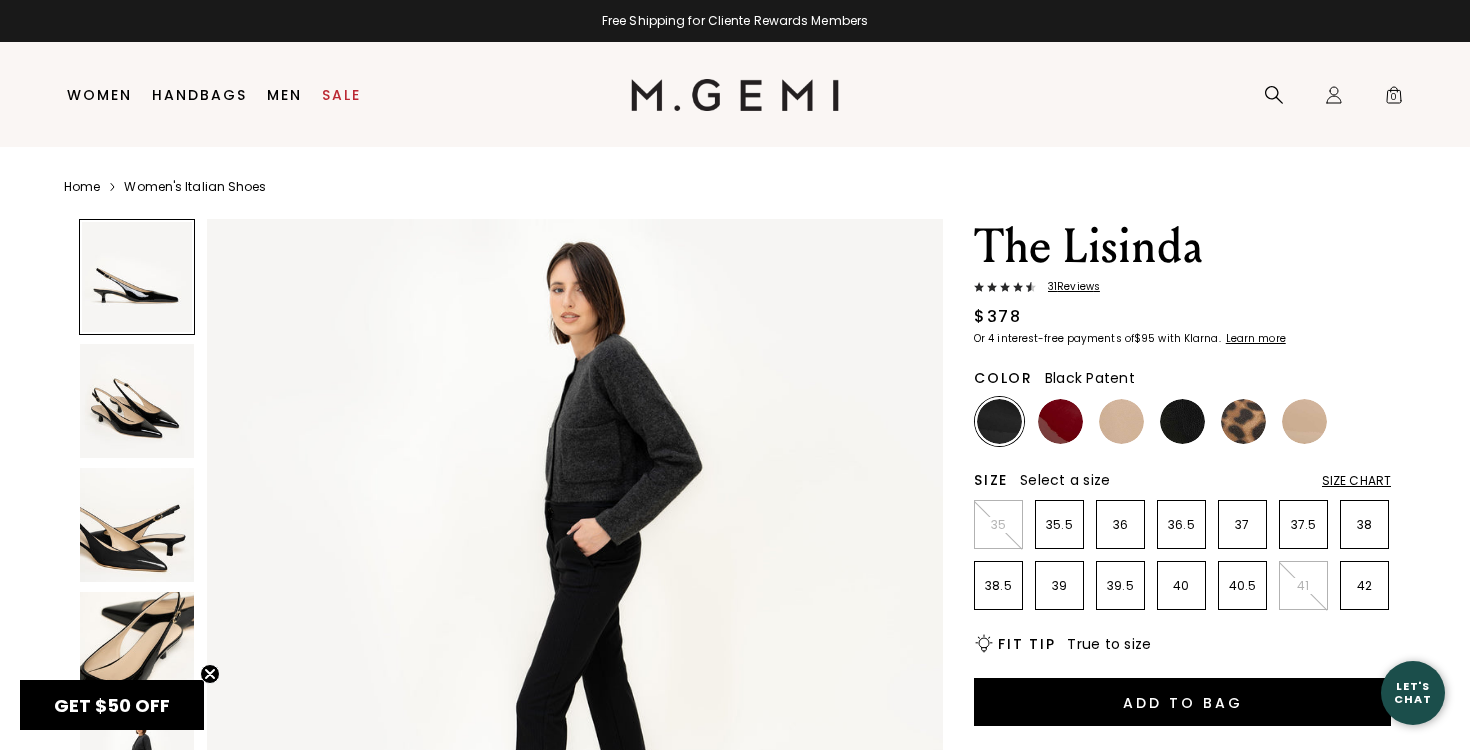 scroll, scrollTop: 0, scrollLeft: 0, axis: both 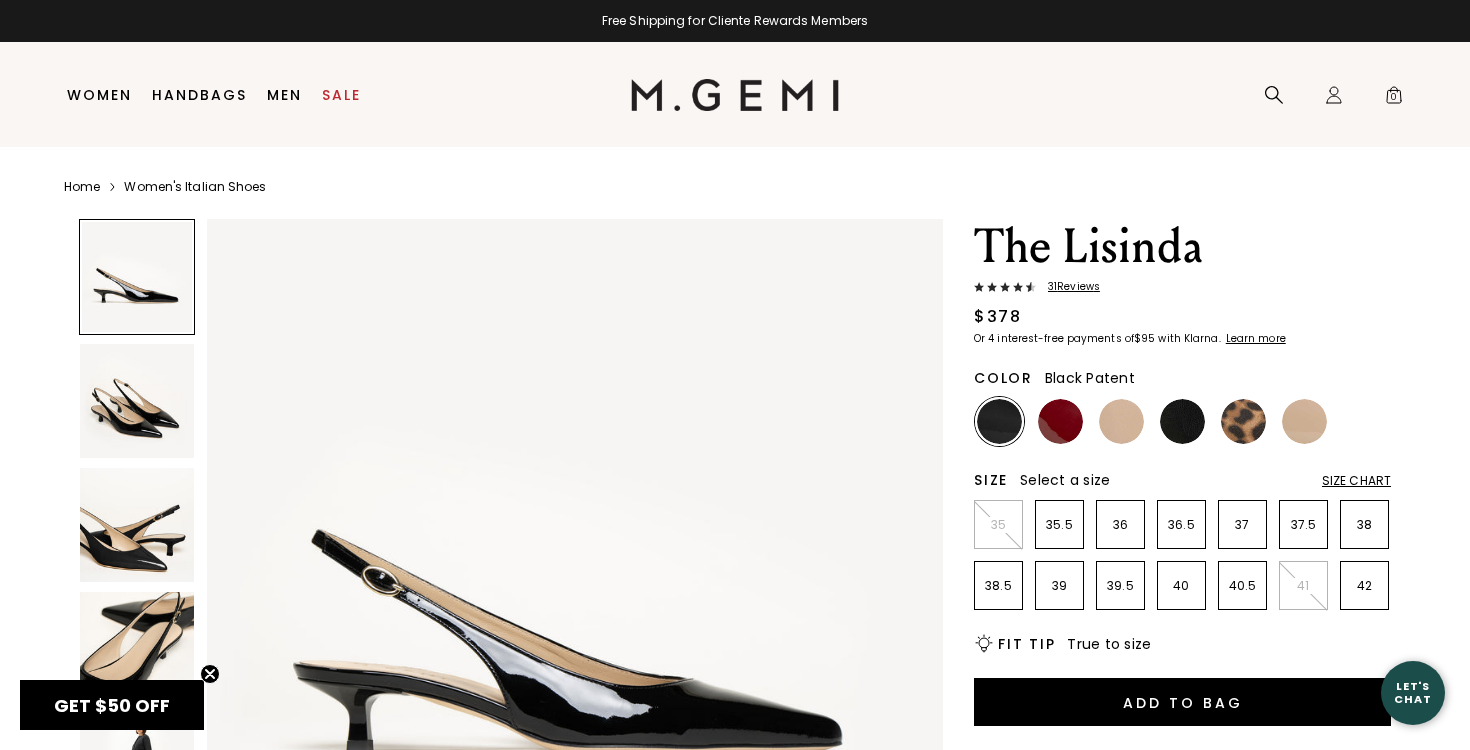 click at bounding box center [137, 401] 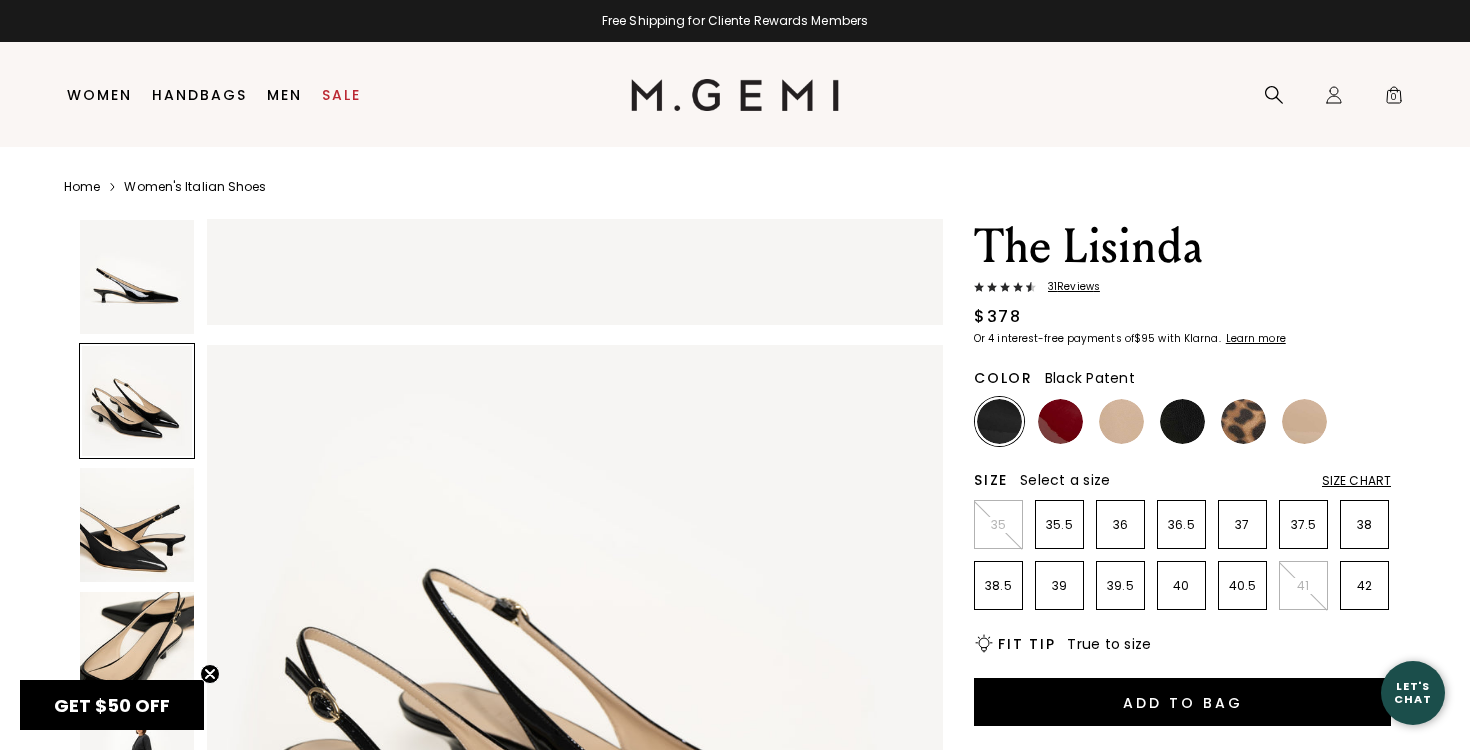 scroll, scrollTop: 756, scrollLeft: 0, axis: vertical 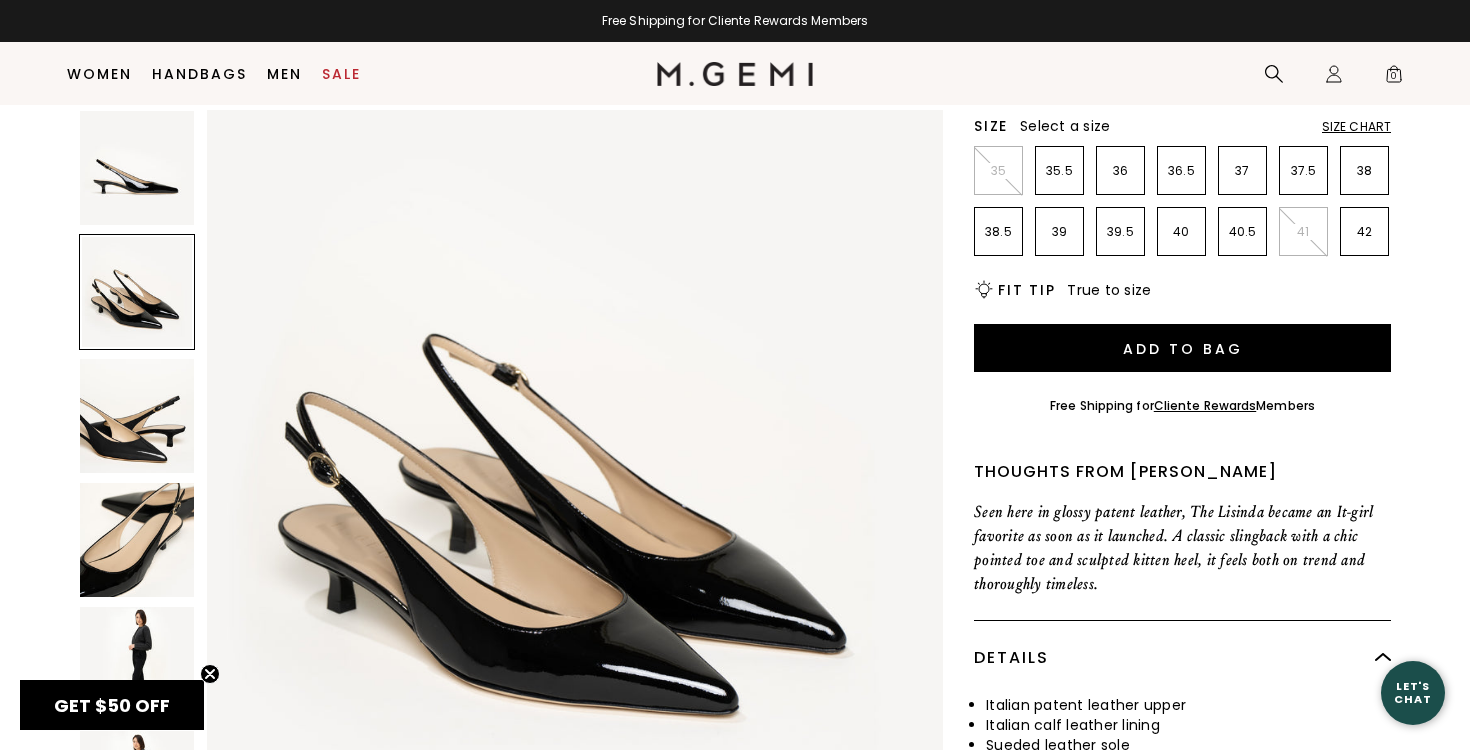 click at bounding box center (137, 540) 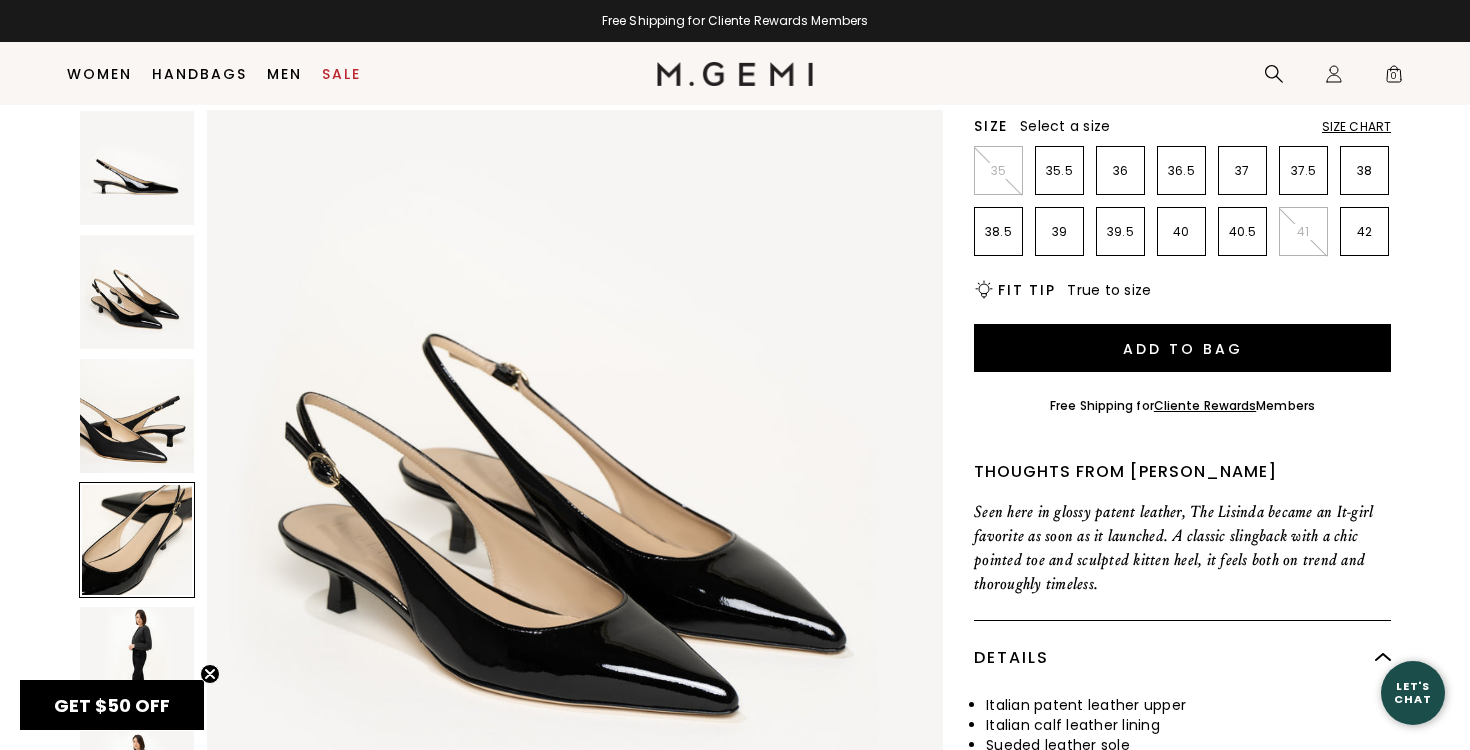 scroll, scrollTop: 2268, scrollLeft: 0, axis: vertical 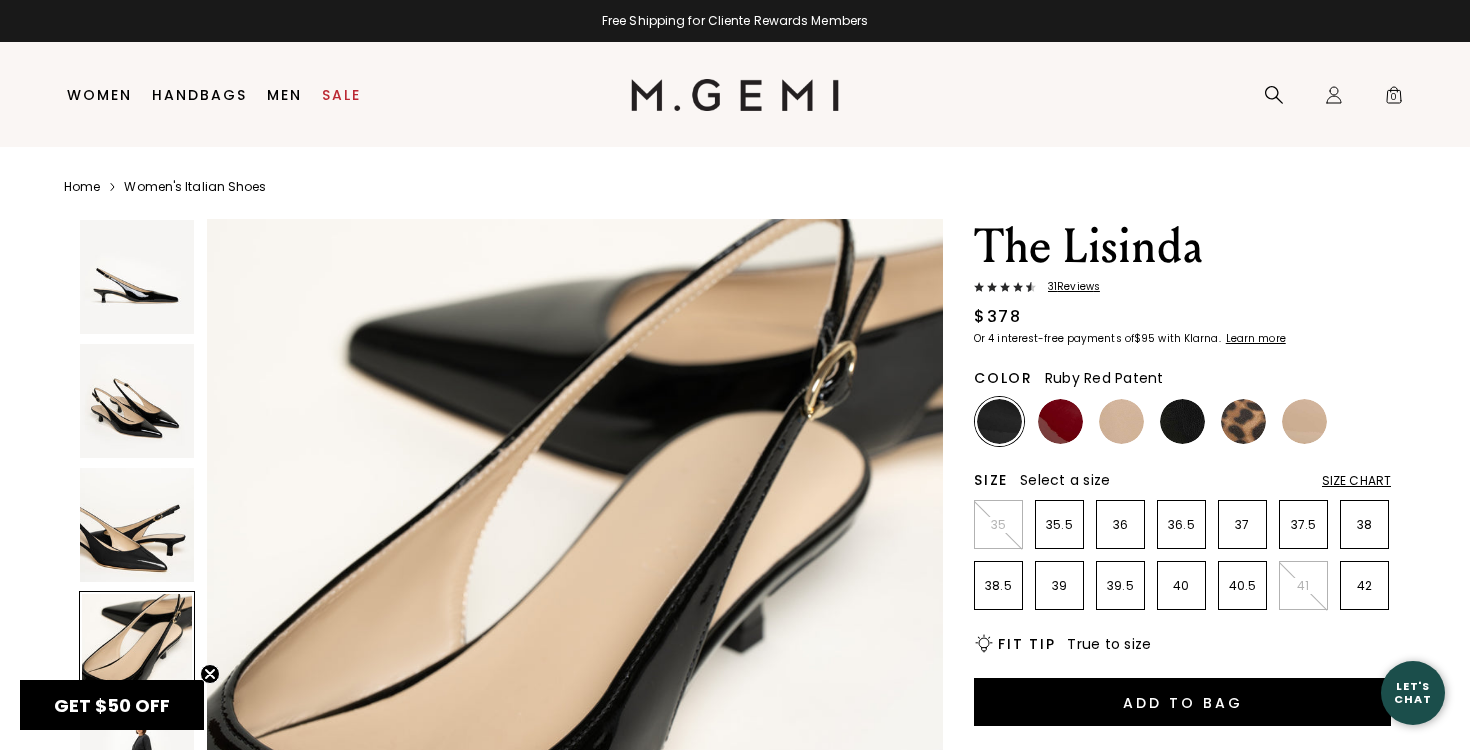 click at bounding box center [1060, 421] 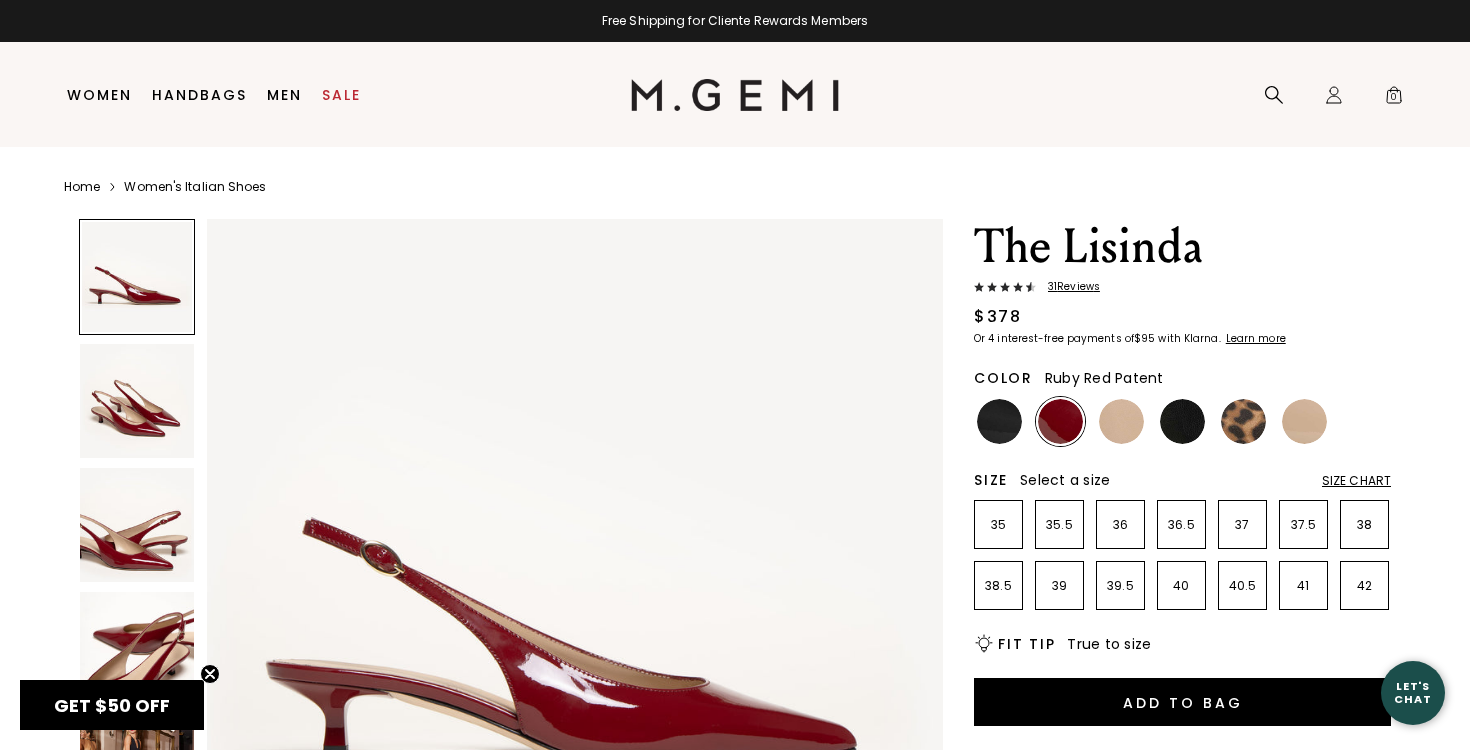 click at bounding box center [137, 401] 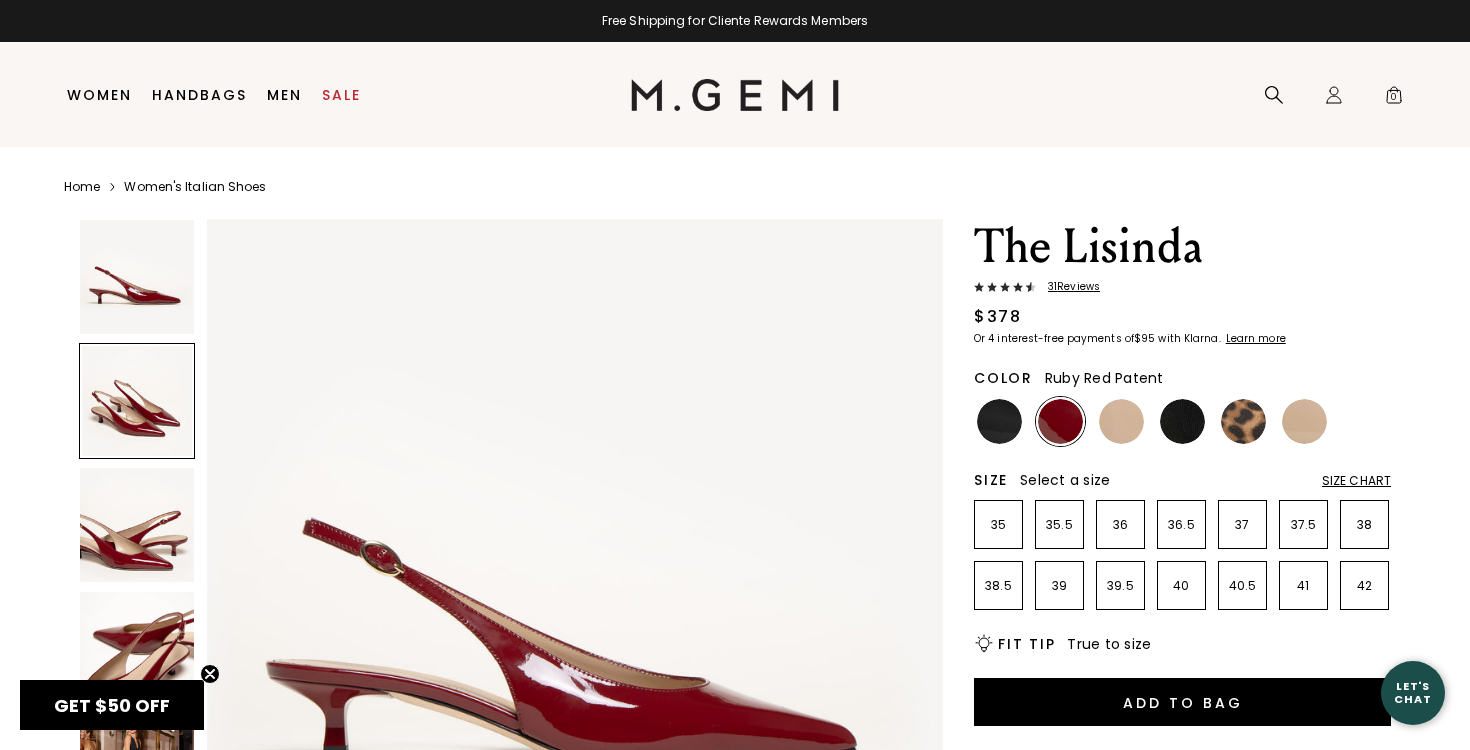 scroll, scrollTop: 756, scrollLeft: 0, axis: vertical 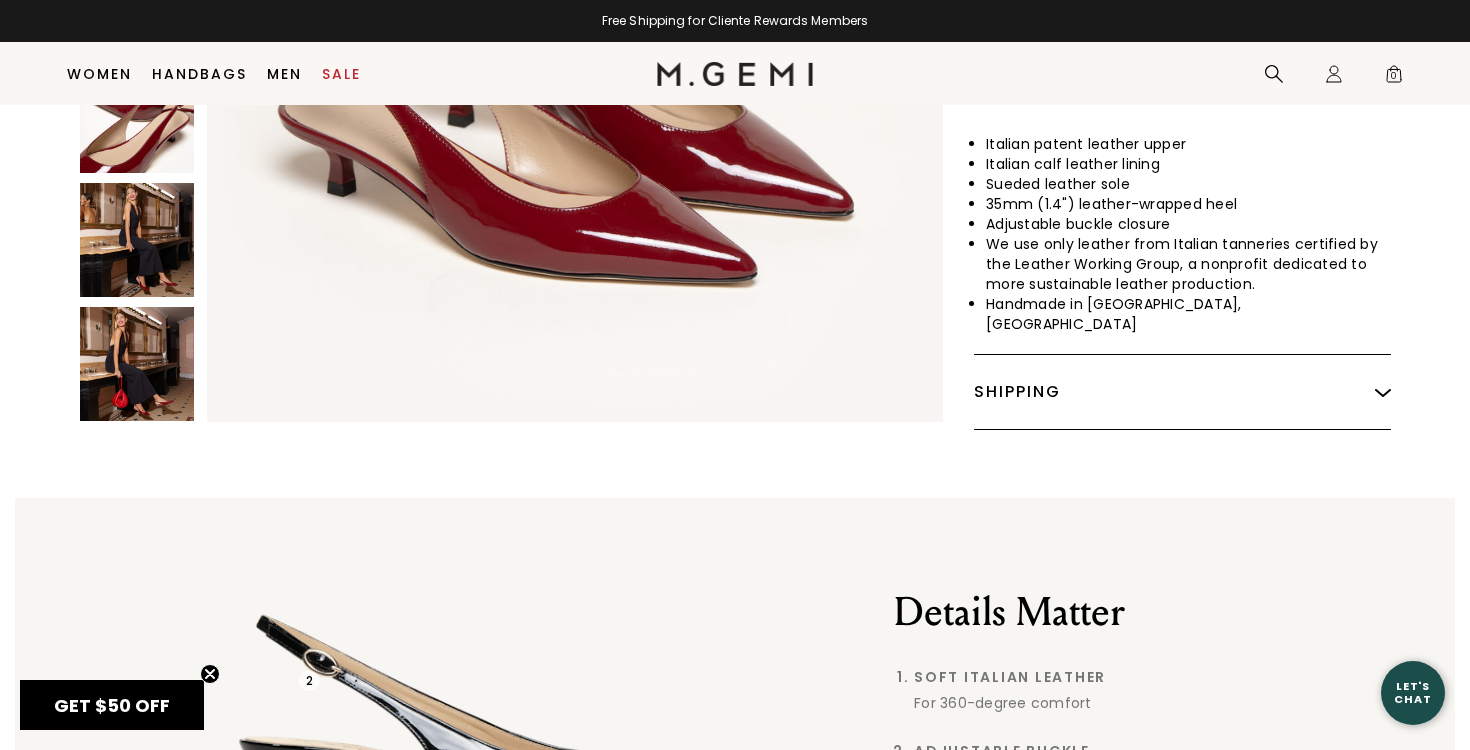 click at bounding box center [137, 364] 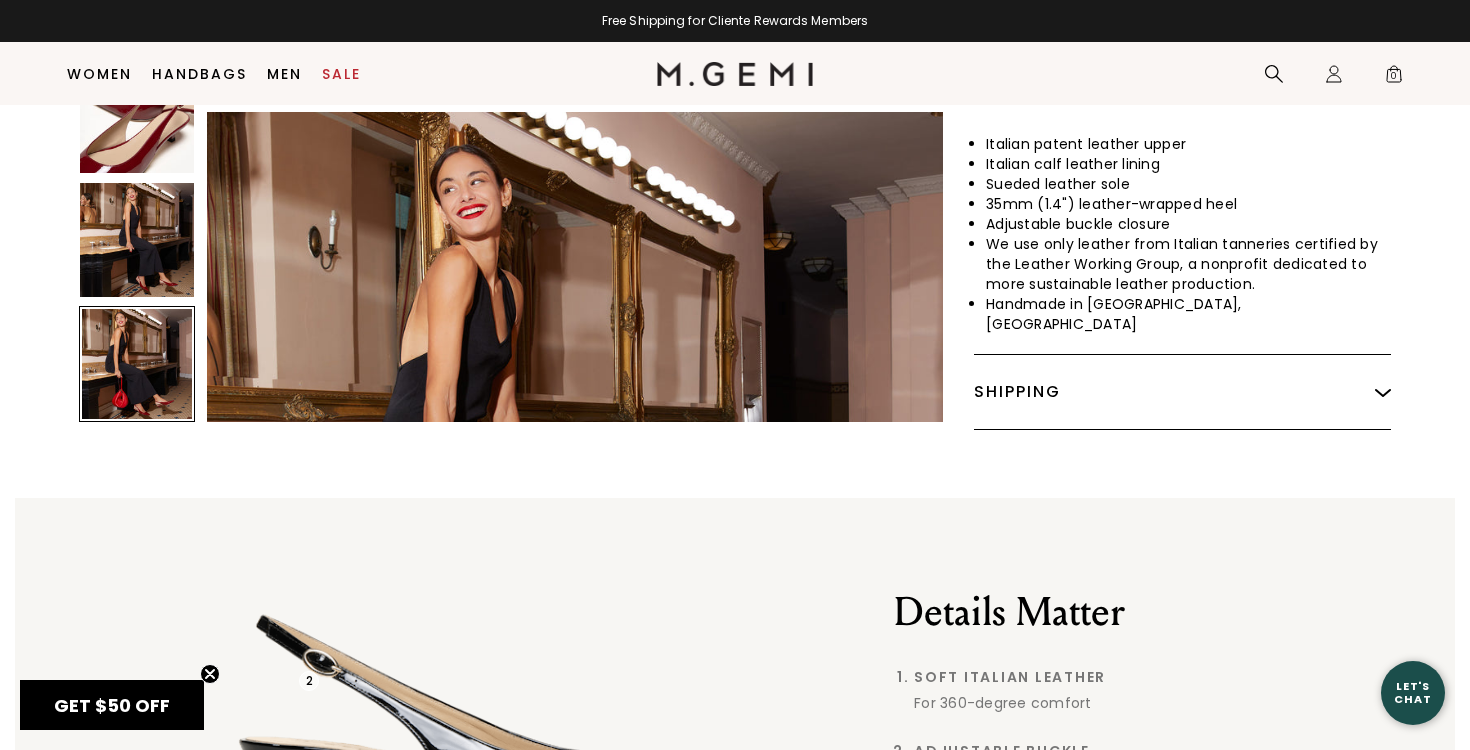 scroll, scrollTop: 3780, scrollLeft: 0, axis: vertical 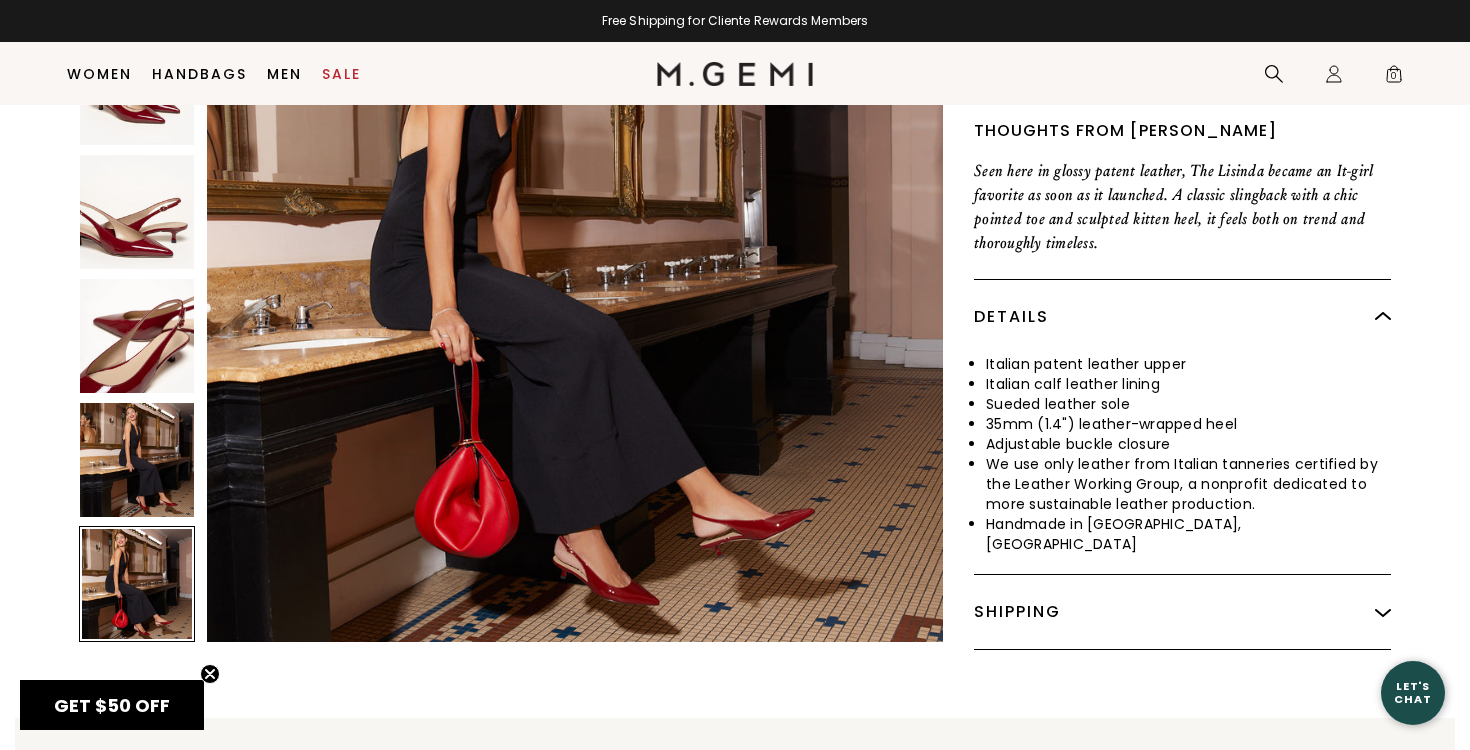 click at bounding box center [137, 460] 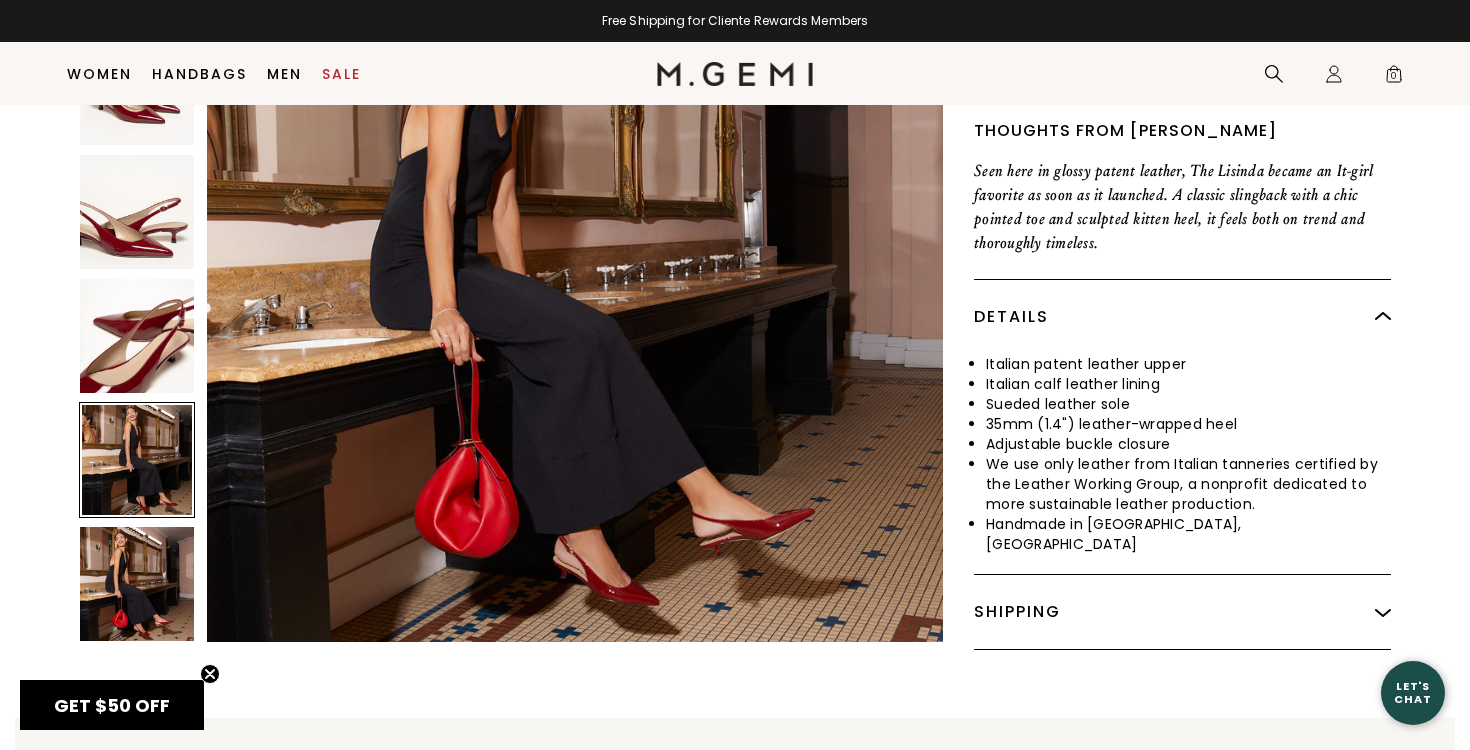 scroll, scrollTop: 3024, scrollLeft: 0, axis: vertical 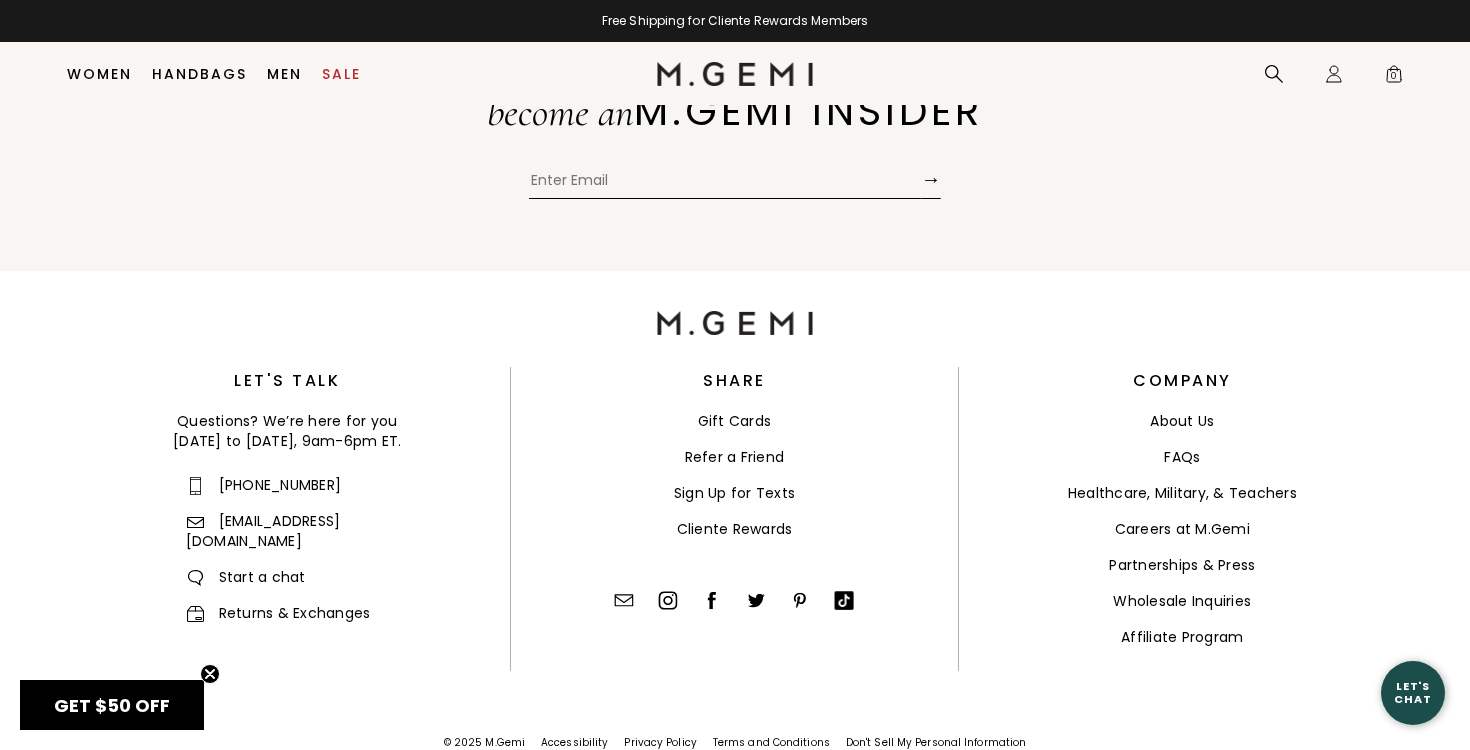 click at bounding box center [668, 601] 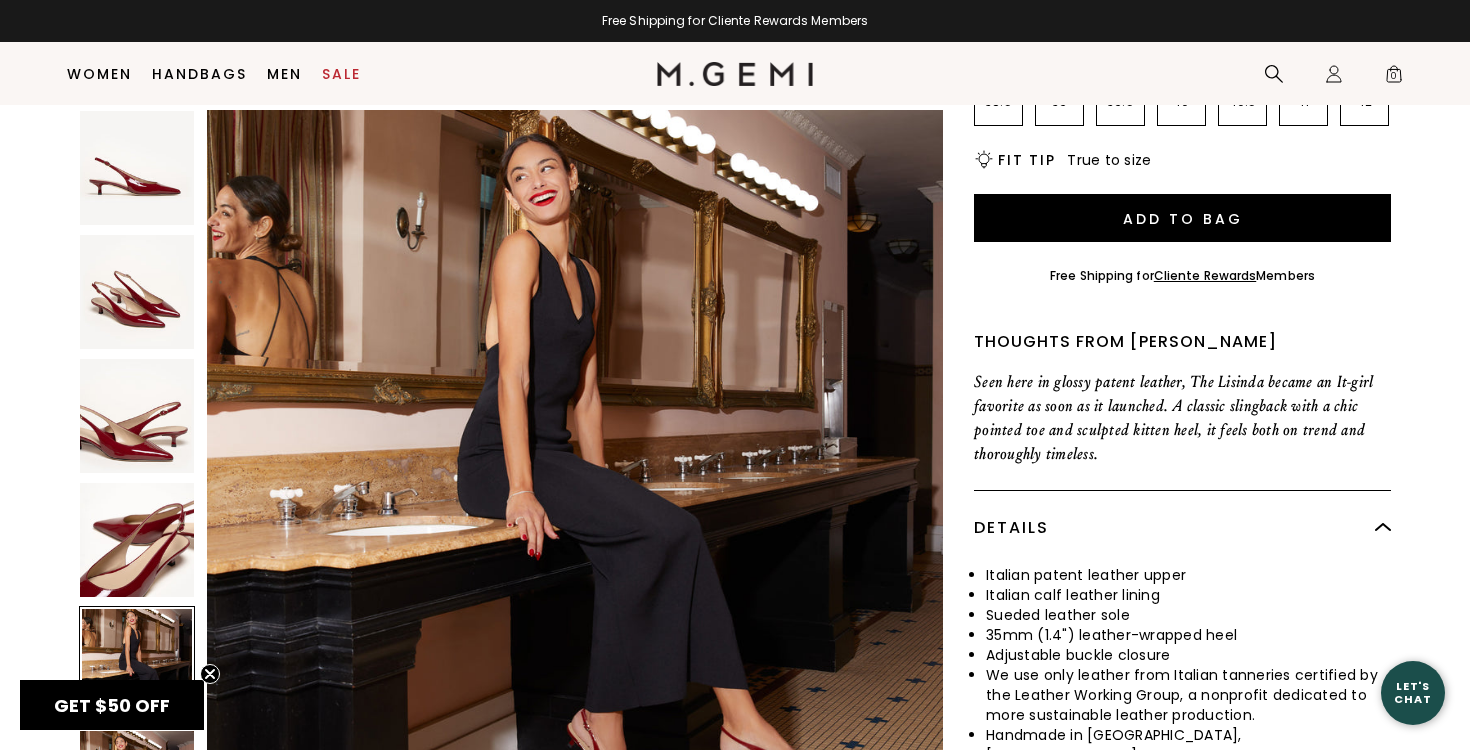 scroll, scrollTop: 435, scrollLeft: 0, axis: vertical 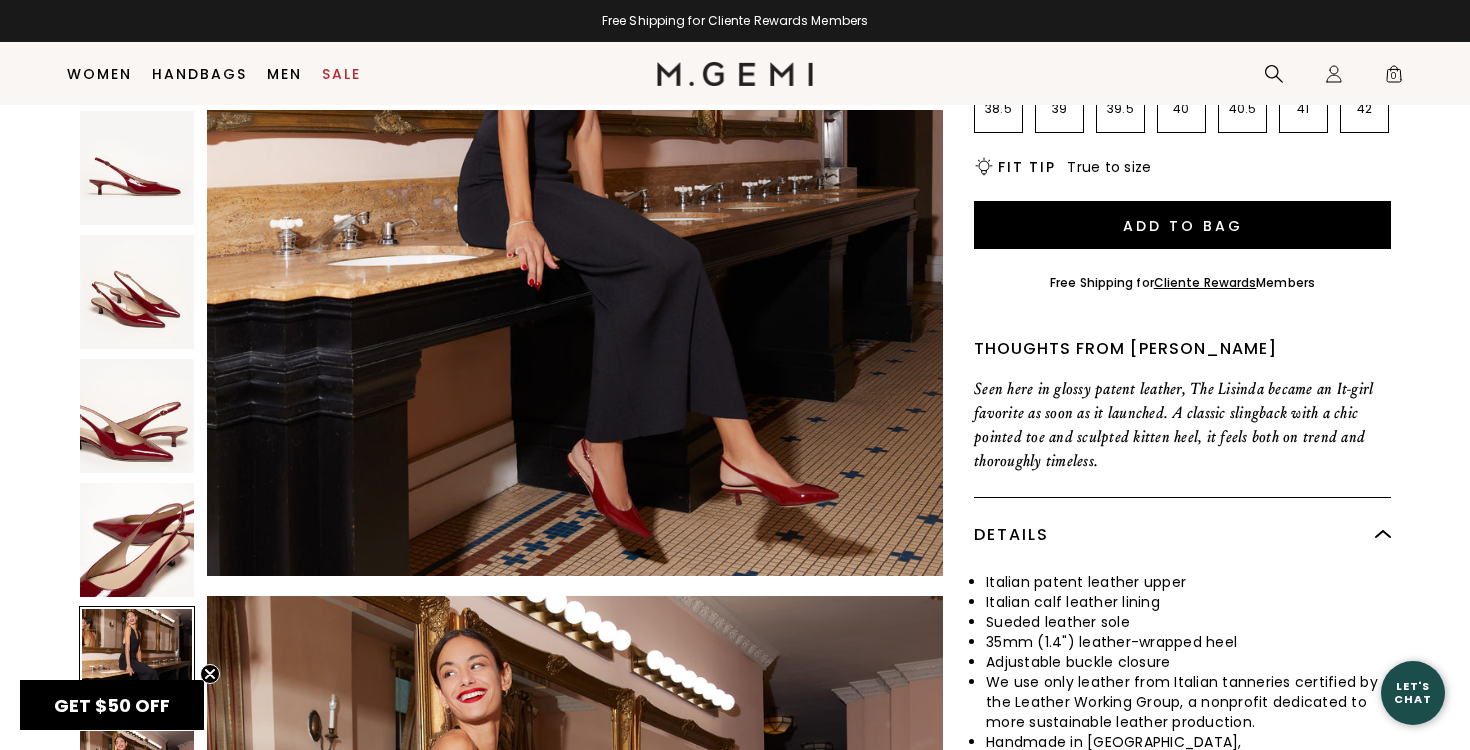 click at bounding box center [137, 540] 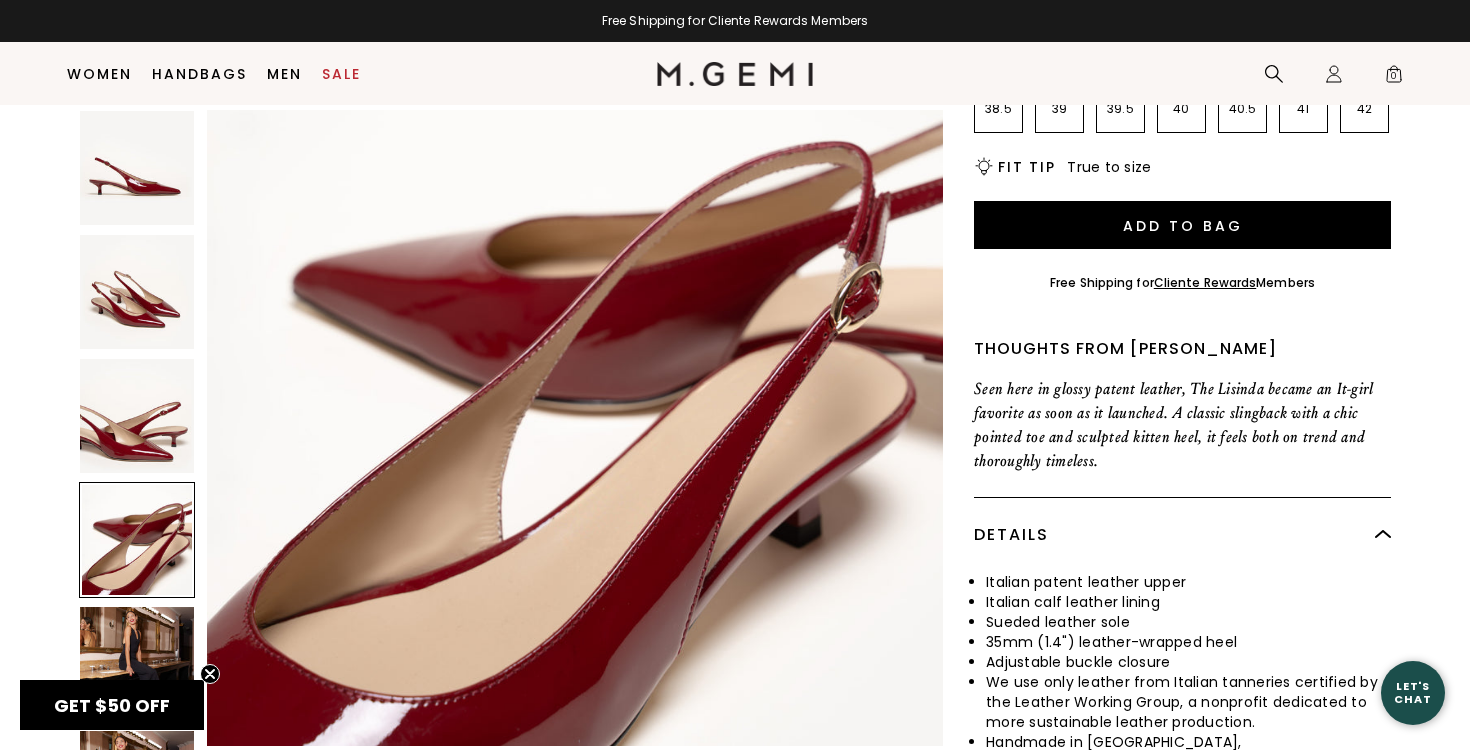 scroll, scrollTop: 2268, scrollLeft: 0, axis: vertical 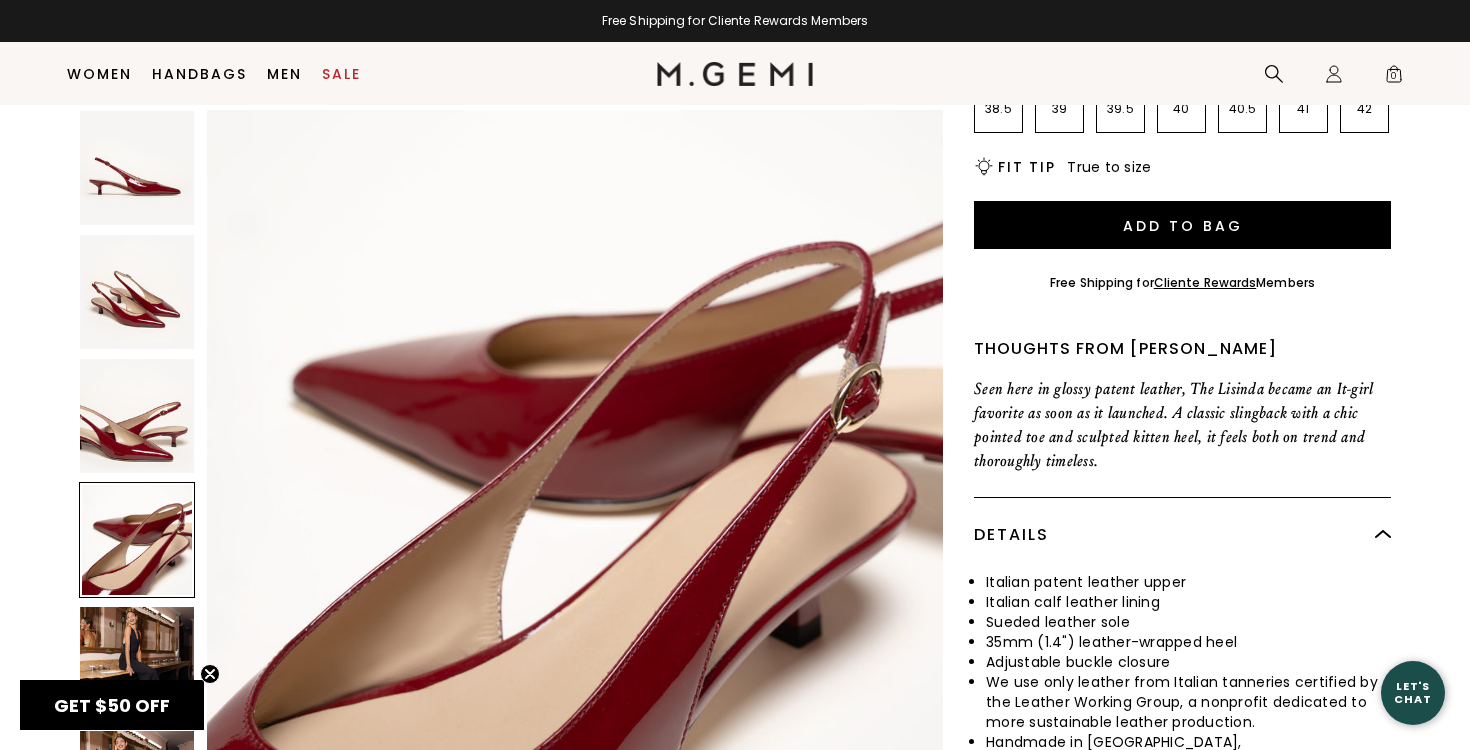 click at bounding box center [137, 540] 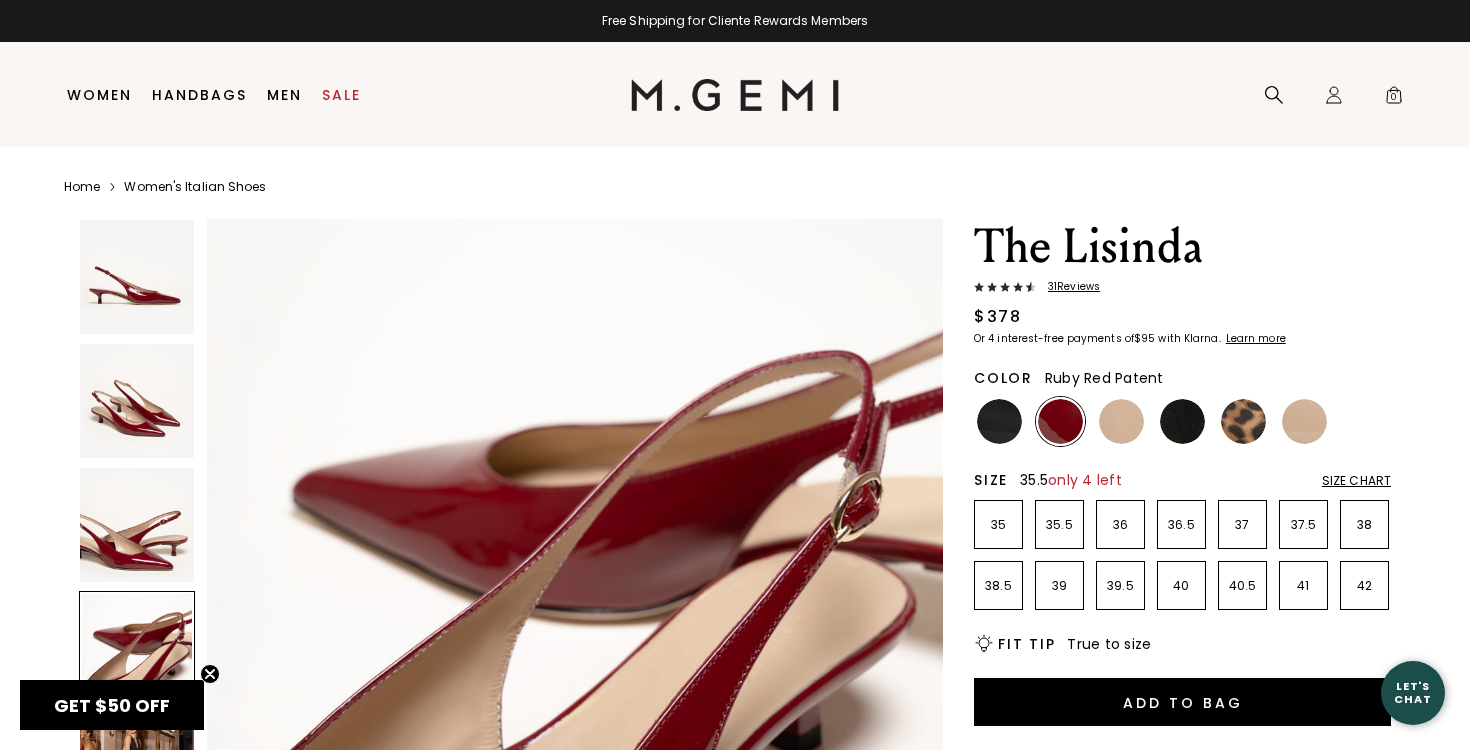 scroll, scrollTop: 0, scrollLeft: 0, axis: both 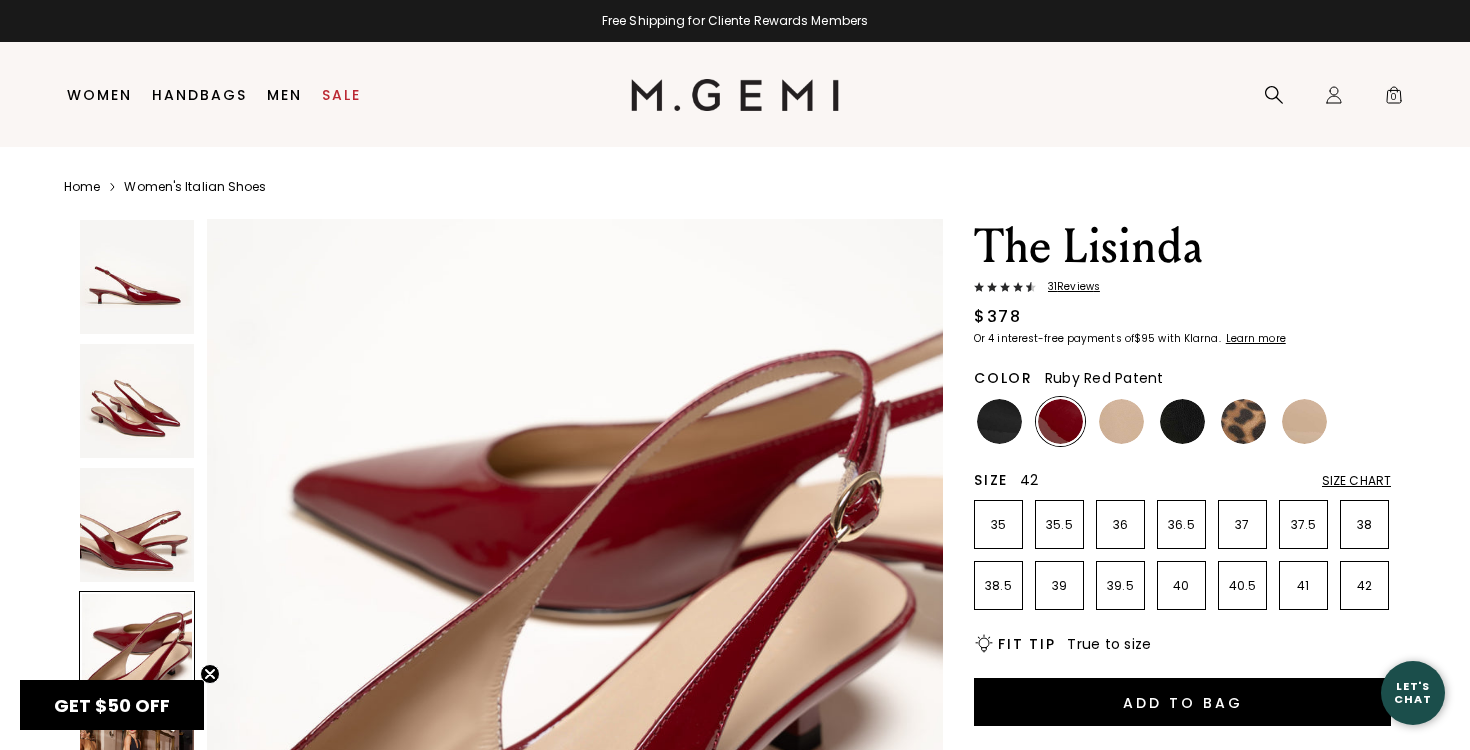 click on "42" at bounding box center [1364, 586] 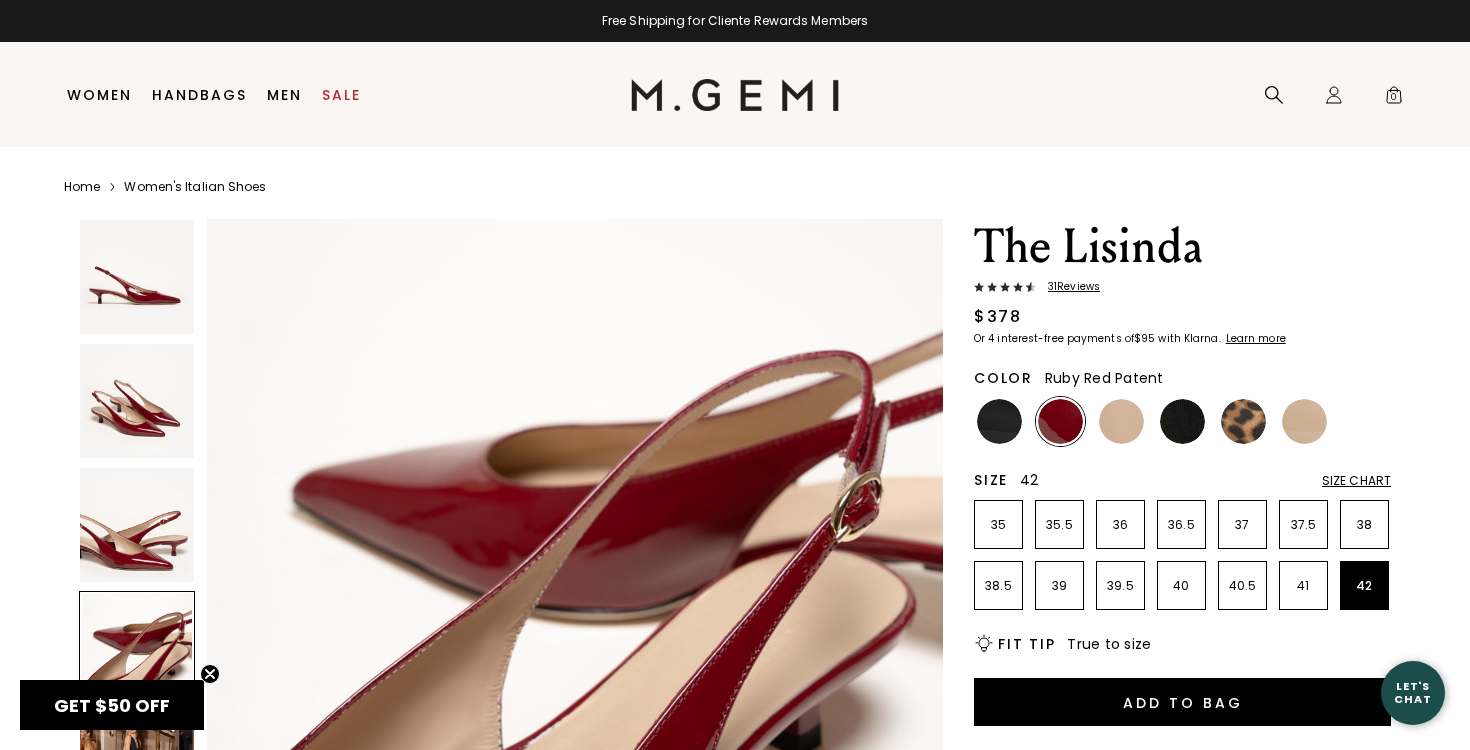 scroll, scrollTop: 0, scrollLeft: 0, axis: both 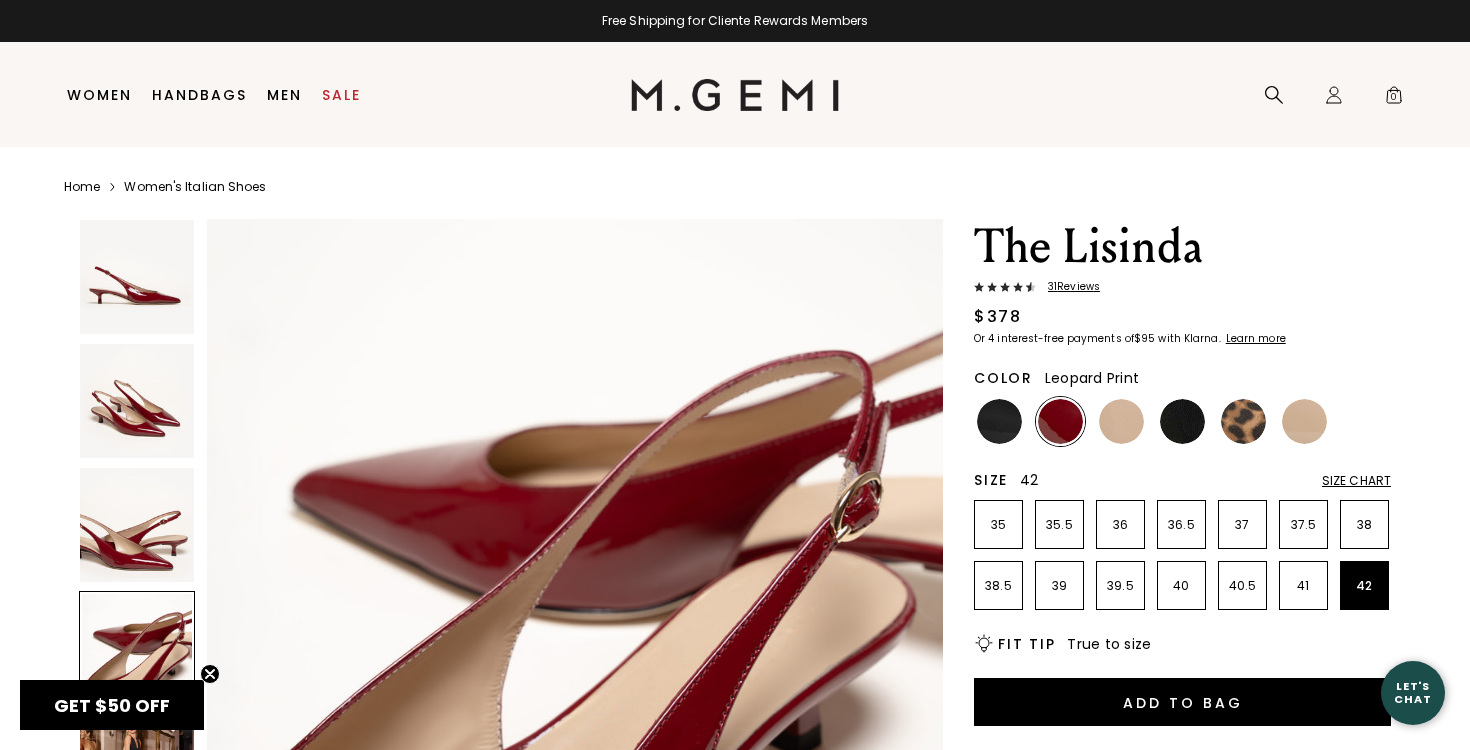 click at bounding box center (1243, 421) 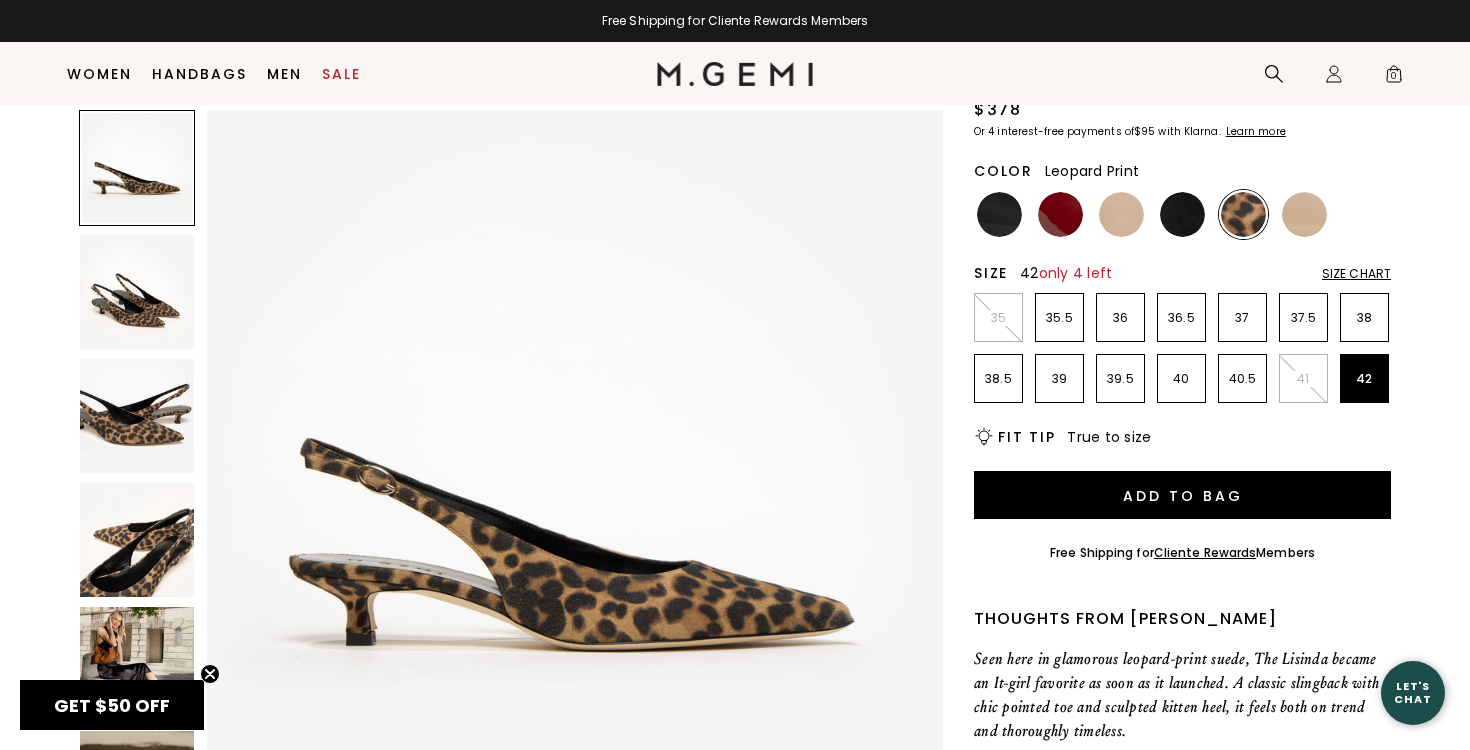 scroll, scrollTop: 163, scrollLeft: 0, axis: vertical 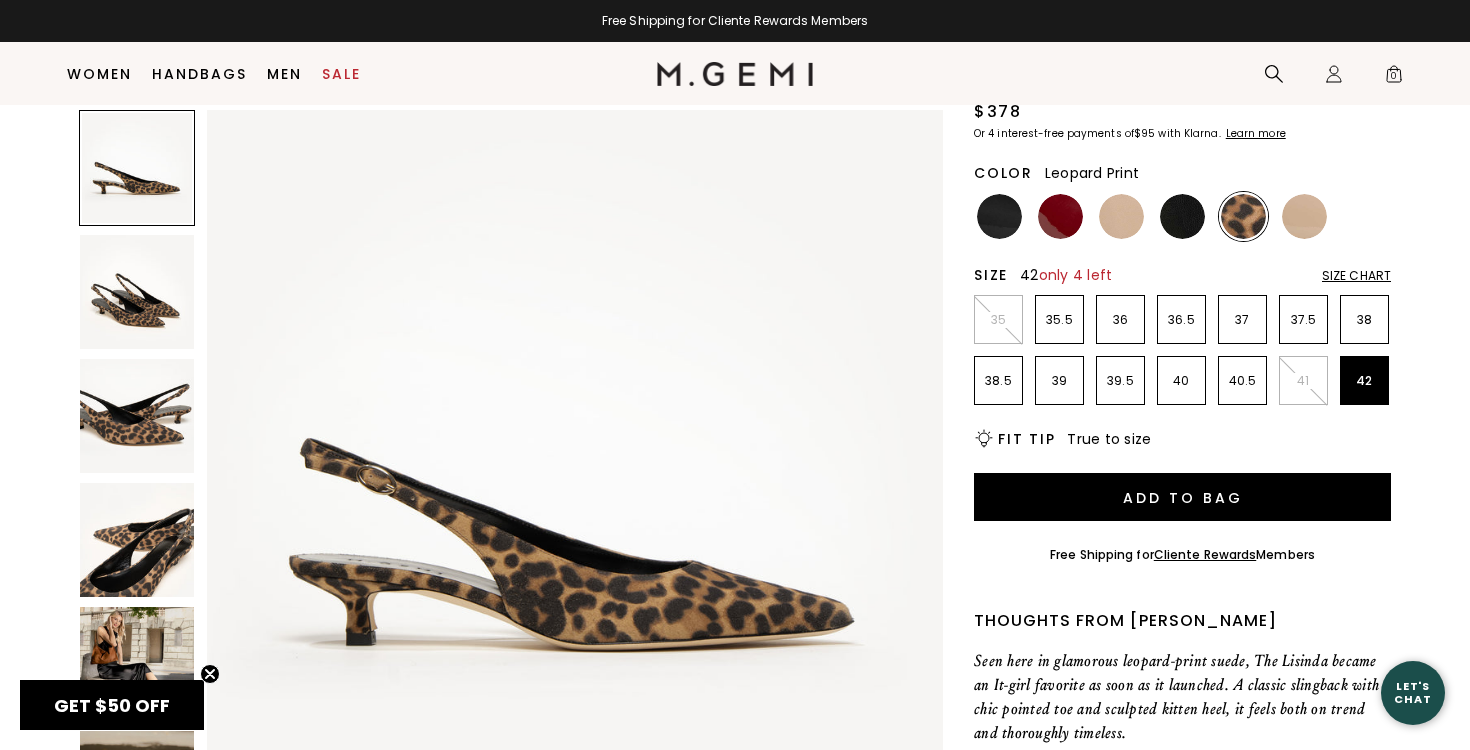 click at bounding box center (137, 540) 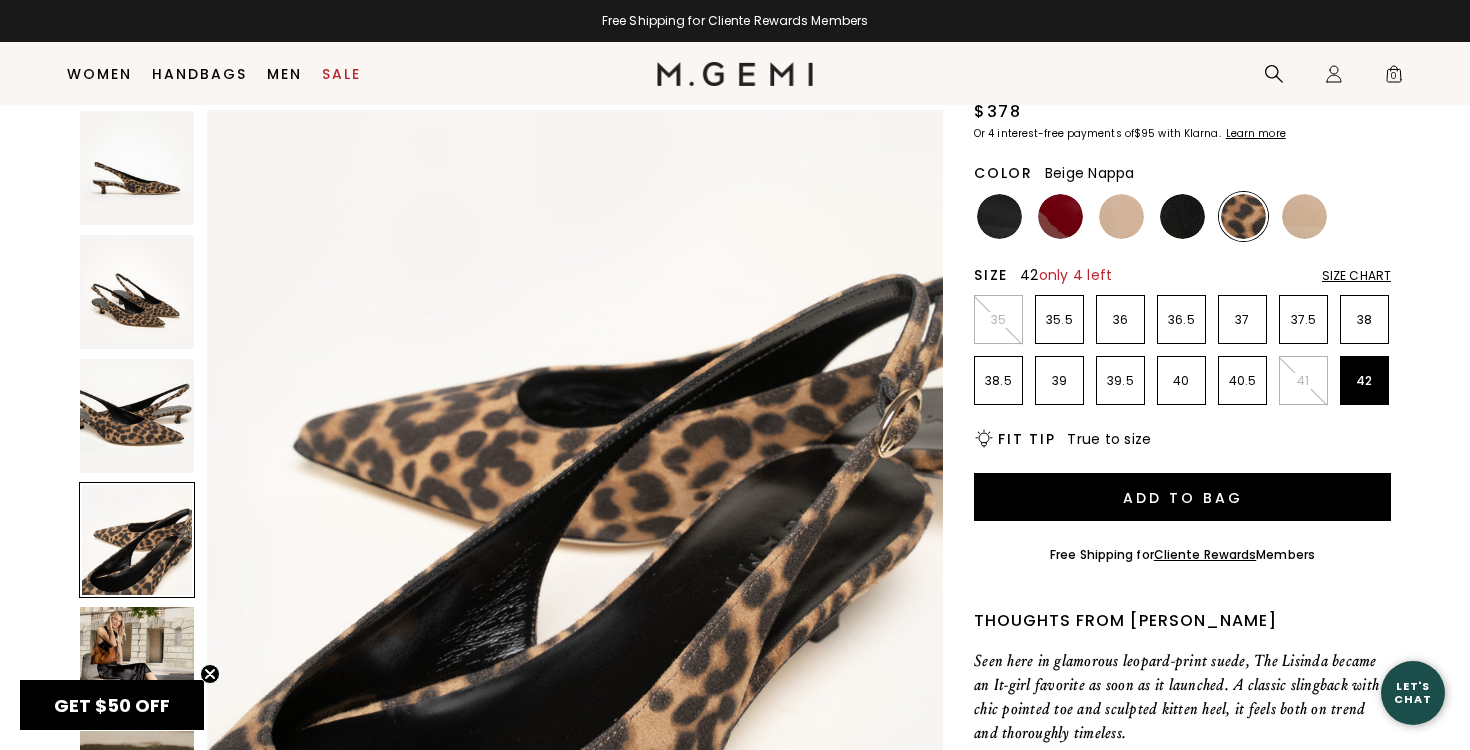 click at bounding box center (1121, 216) 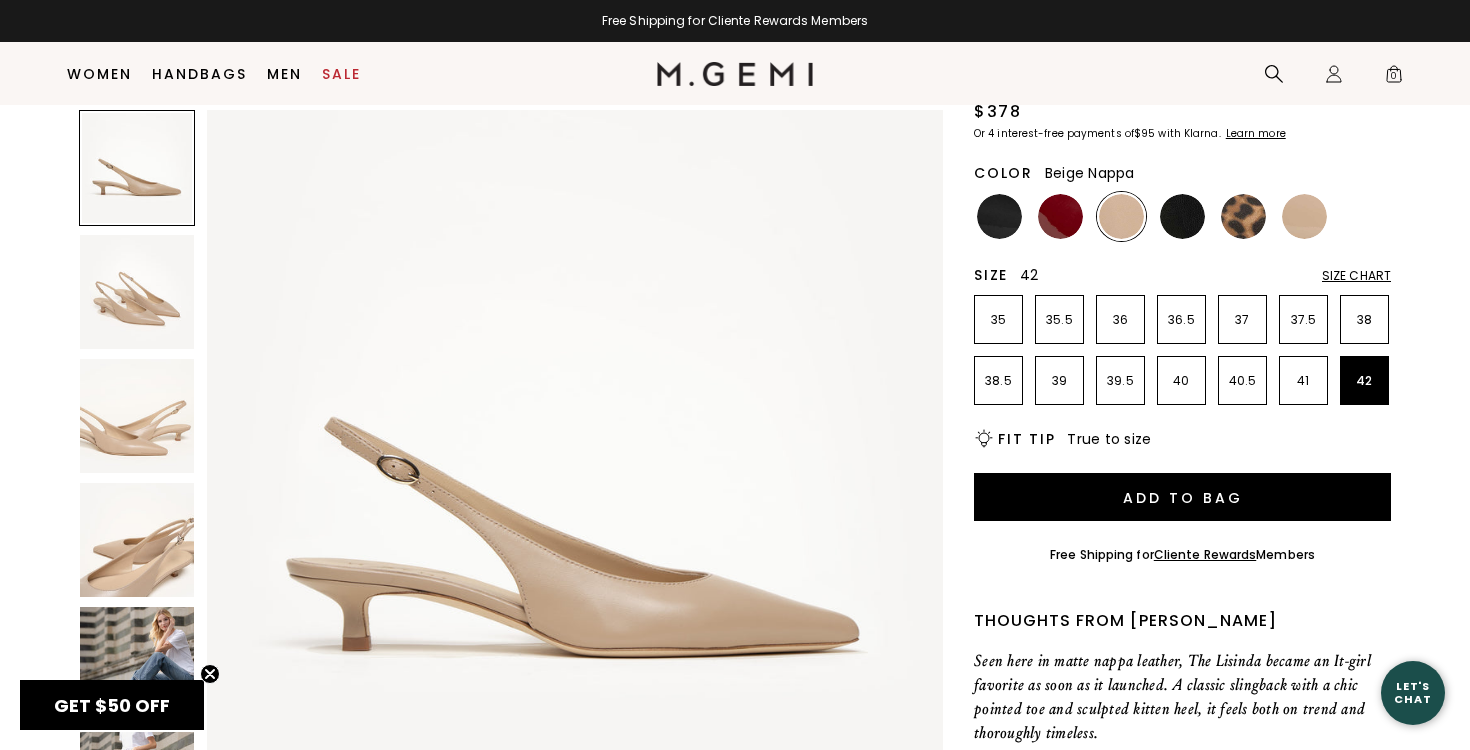 scroll, scrollTop: 0, scrollLeft: 0, axis: both 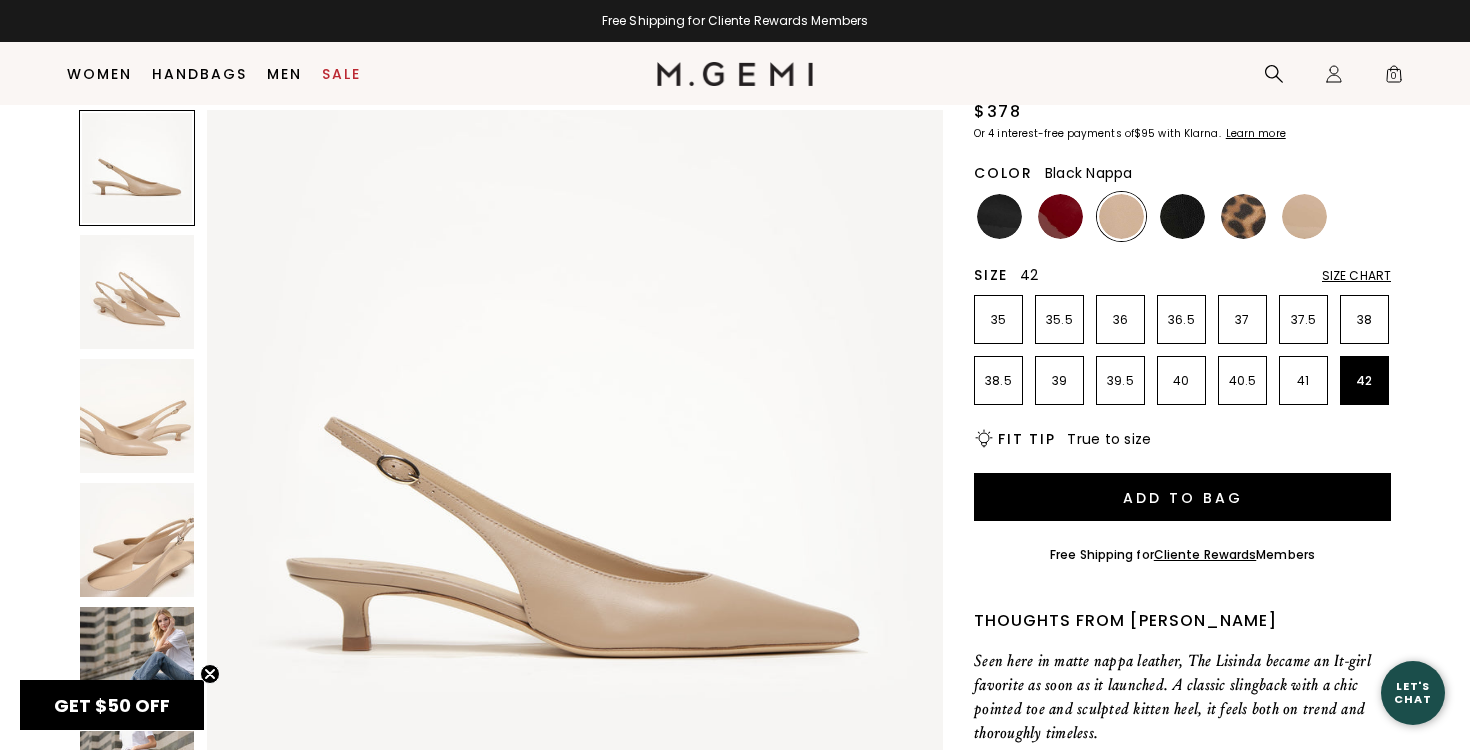 click at bounding box center (1182, 216) 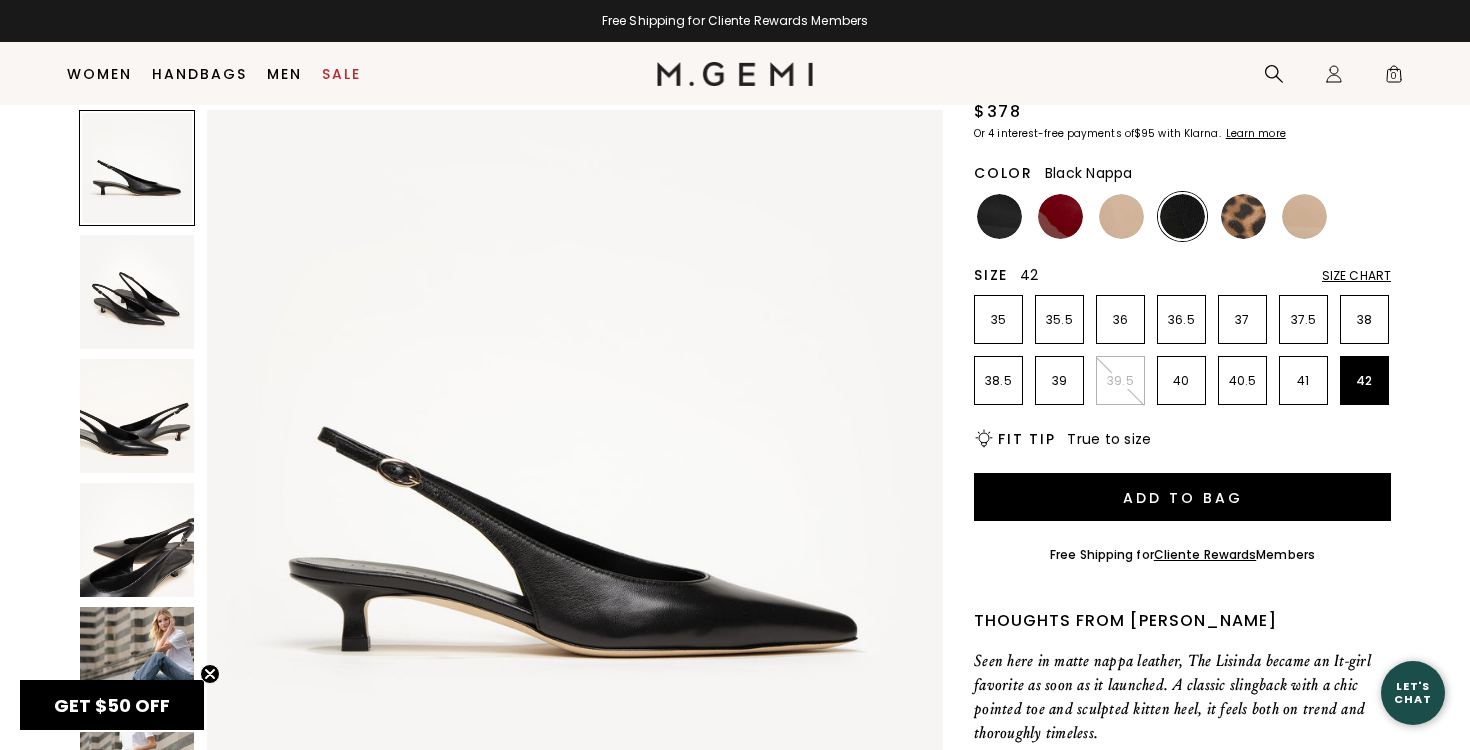 scroll, scrollTop: 0, scrollLeft: 0, axis: both 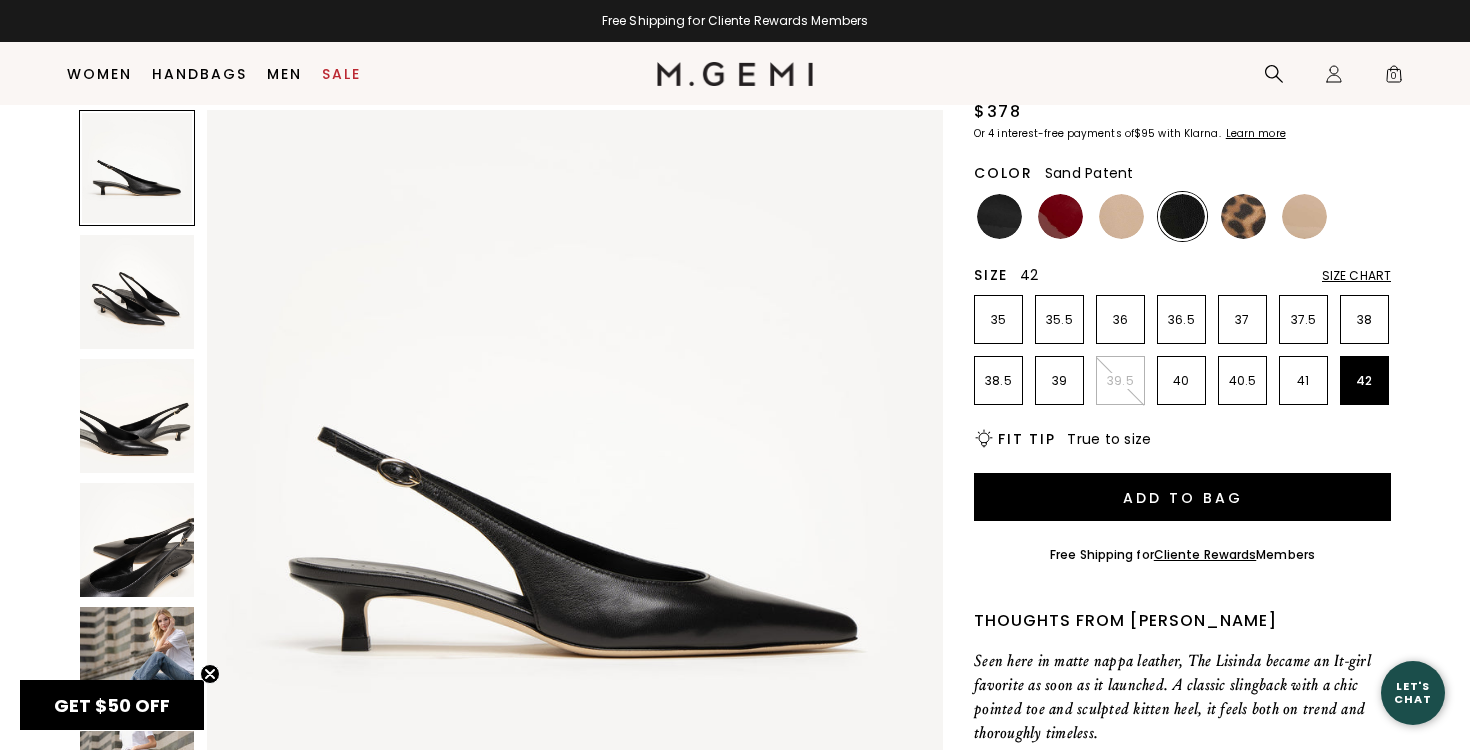 click at bounding box center [1304, 216] 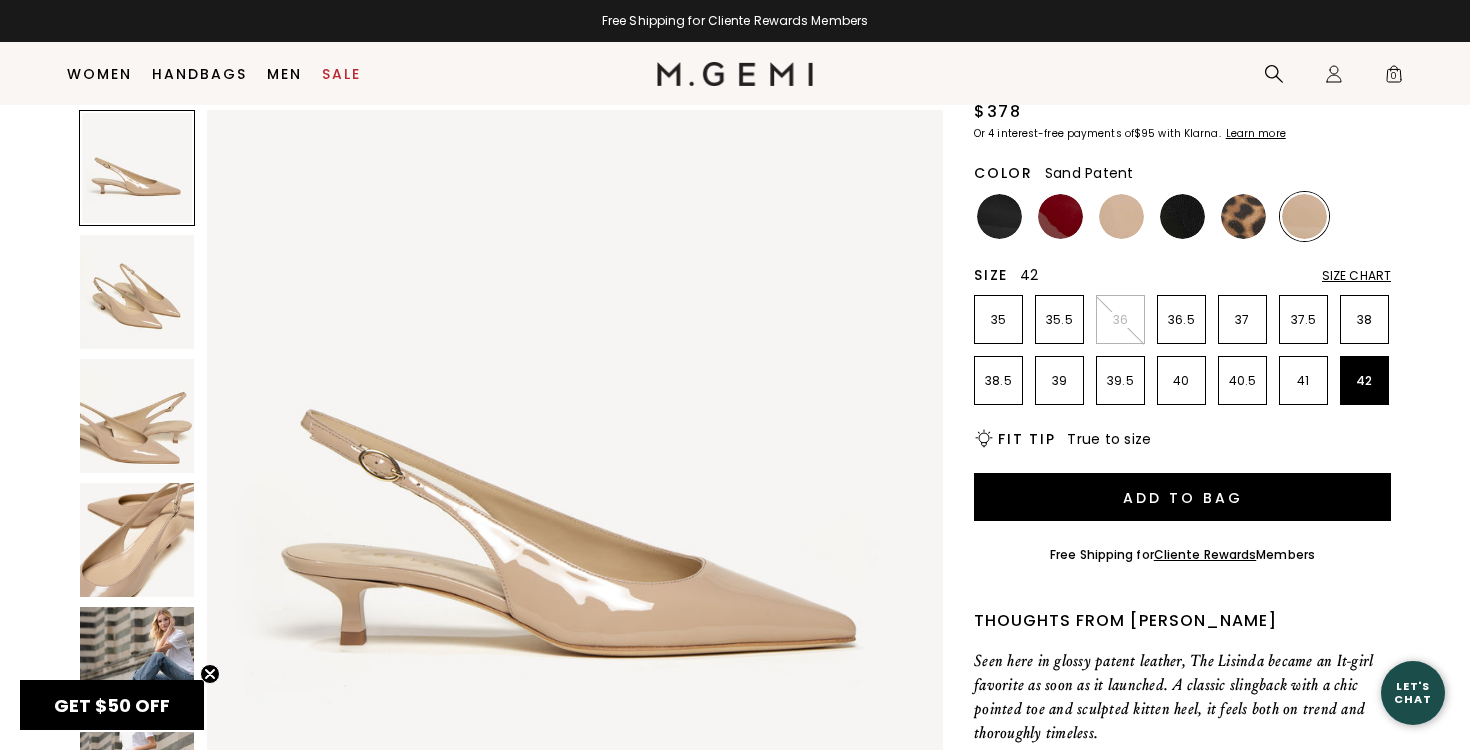 scroll, scrollTop: 0, scrollLeft: 0, axis: both 